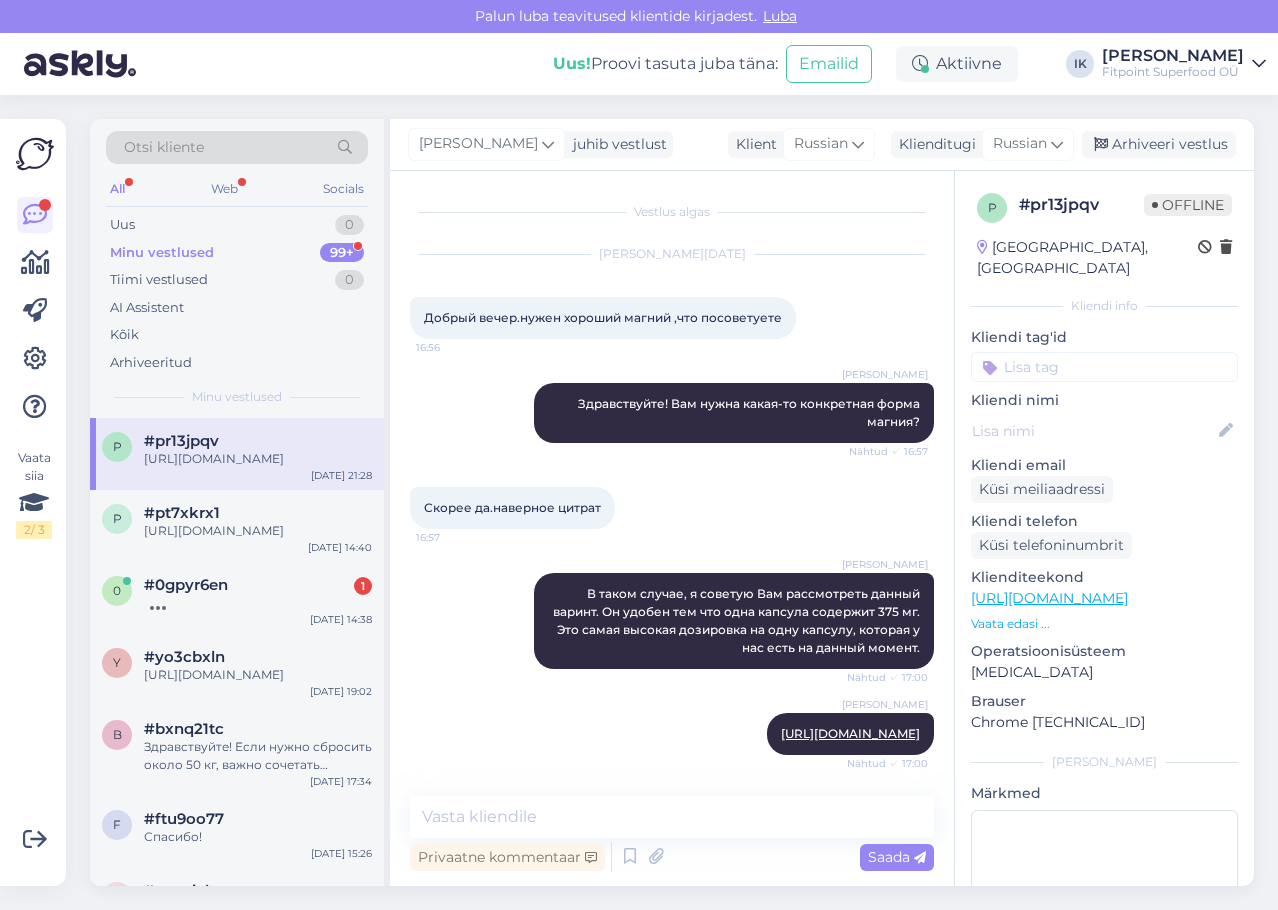 scroll, scrollTop: 0, scrollLeft: 0, axis: both 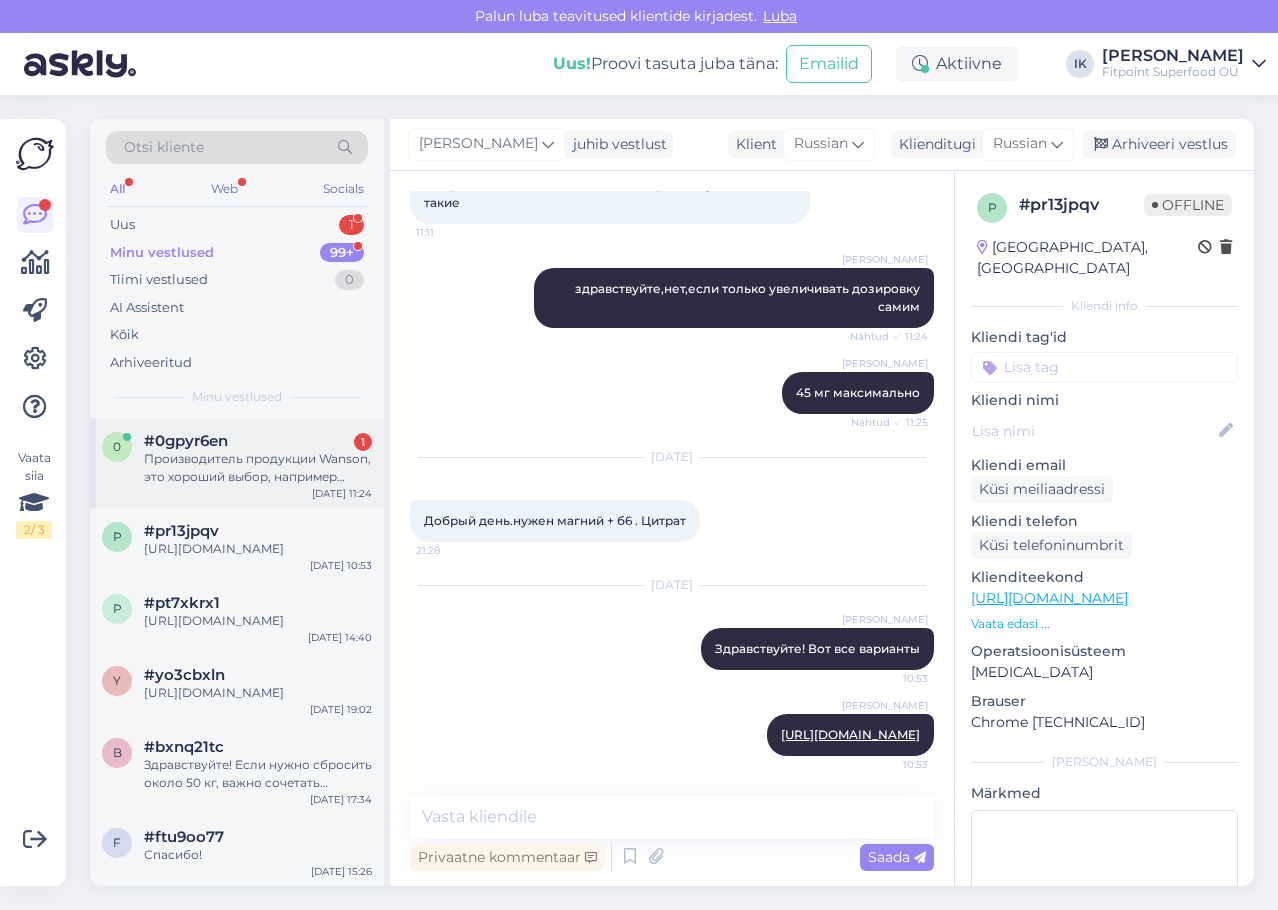 click on "0 #0gpyr6en 1 Производитель продукции Wanson, это хороший  выбор, например  биотиомин в1, С уважением  [DATE] 11:24" at bounding box center [237, 463] 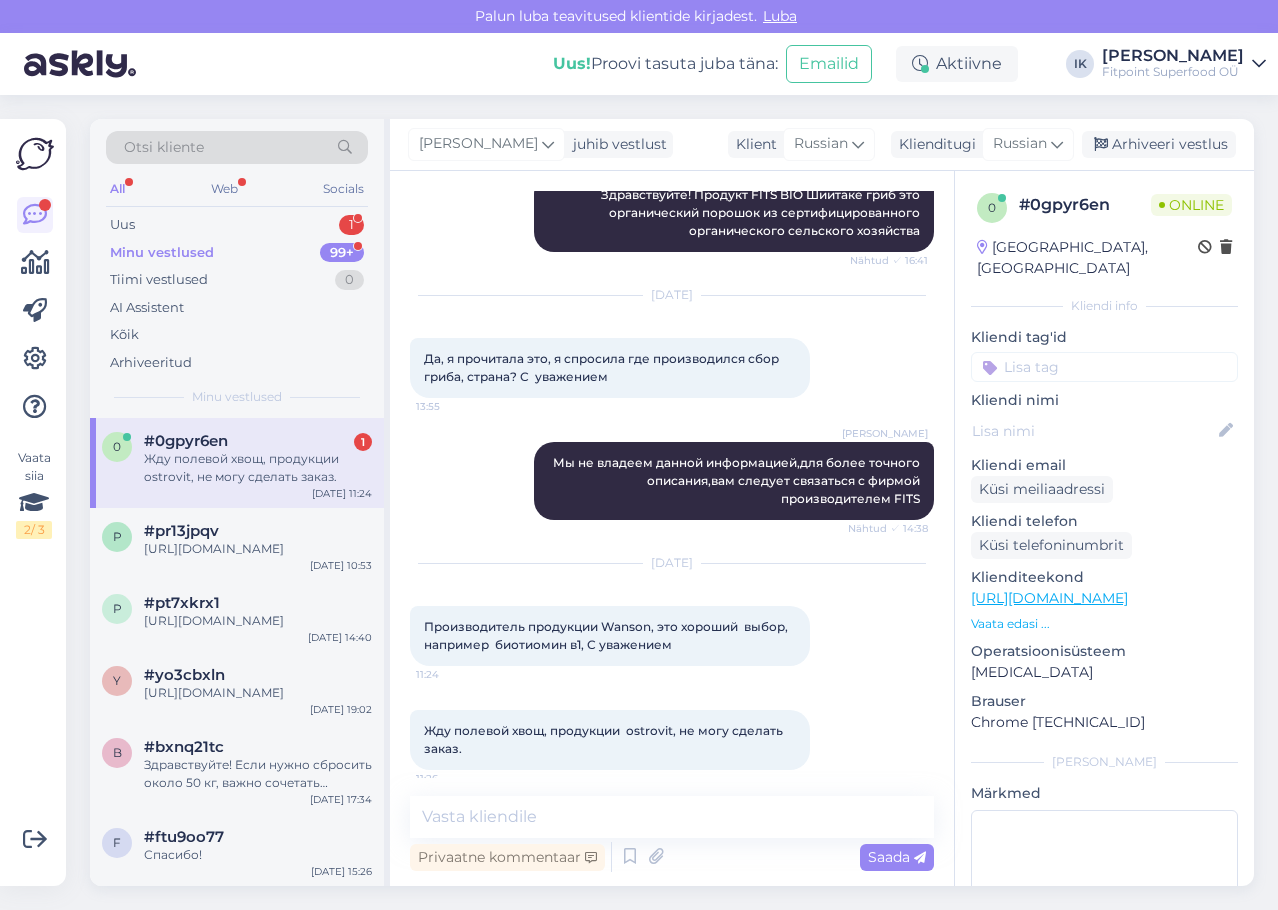 scroll, scrollTop: 4923, scrollLeft: 0, axis: vertical 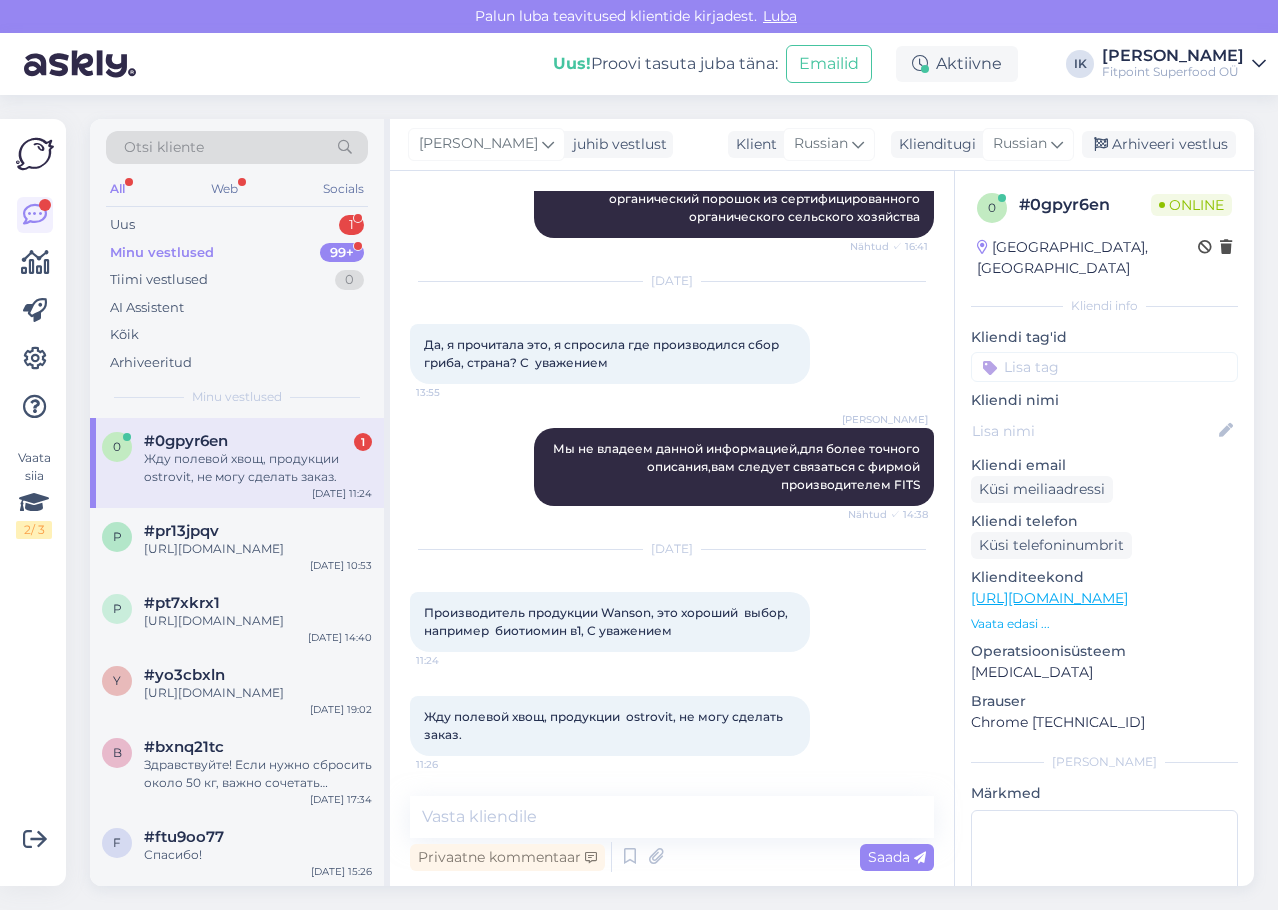 click on "[DATE] Производитель продукции Wanson, это хороший  выбор, например  биотиомин в1, С уважением  11:24" at bounding box center [672, 601] 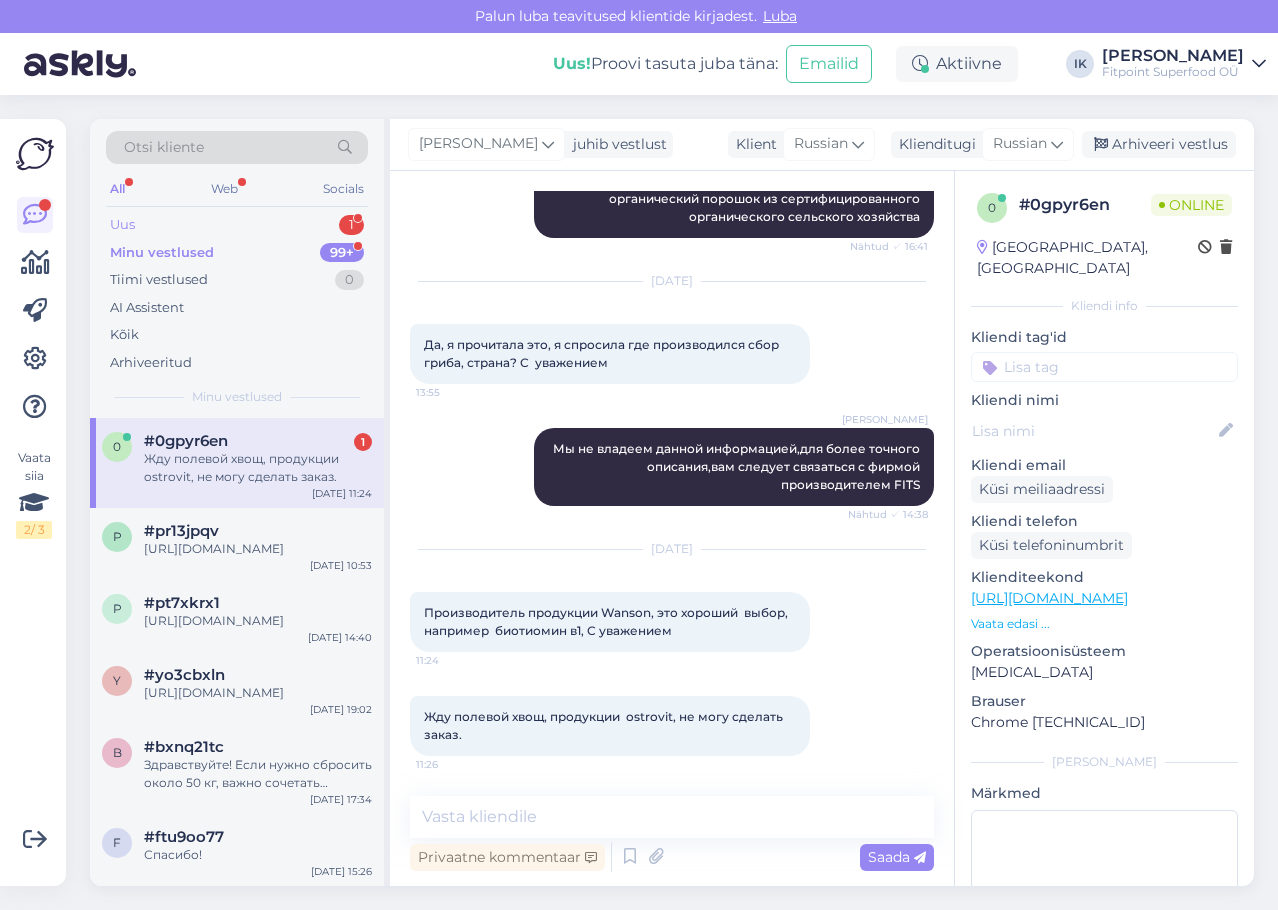 click on "Uus 1" at bounding box center (237, 225) 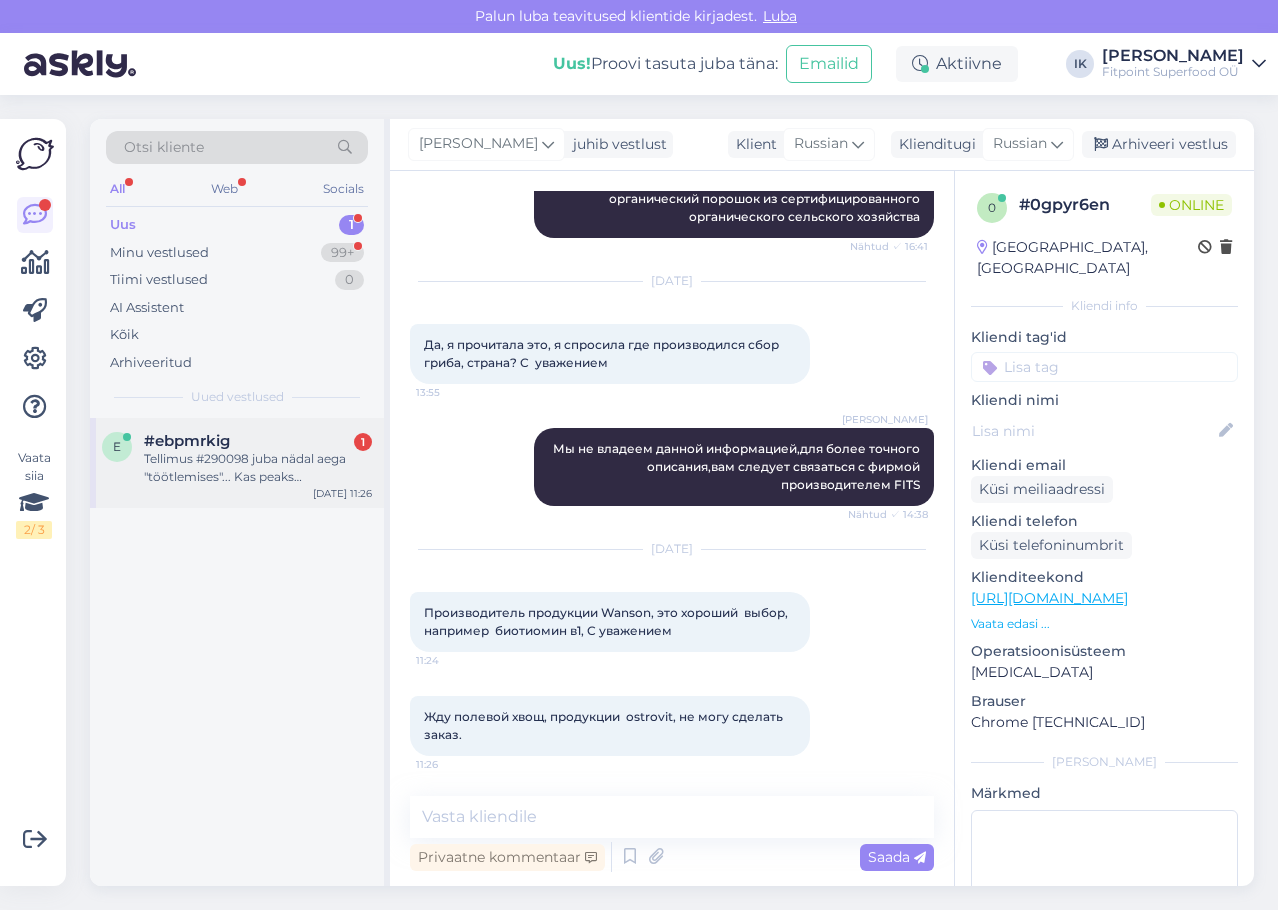 click on "Tellimus #290098 juba nädal aega "töötlemises"... Kas peaks muretsema?" at bounding box center (258, 468) 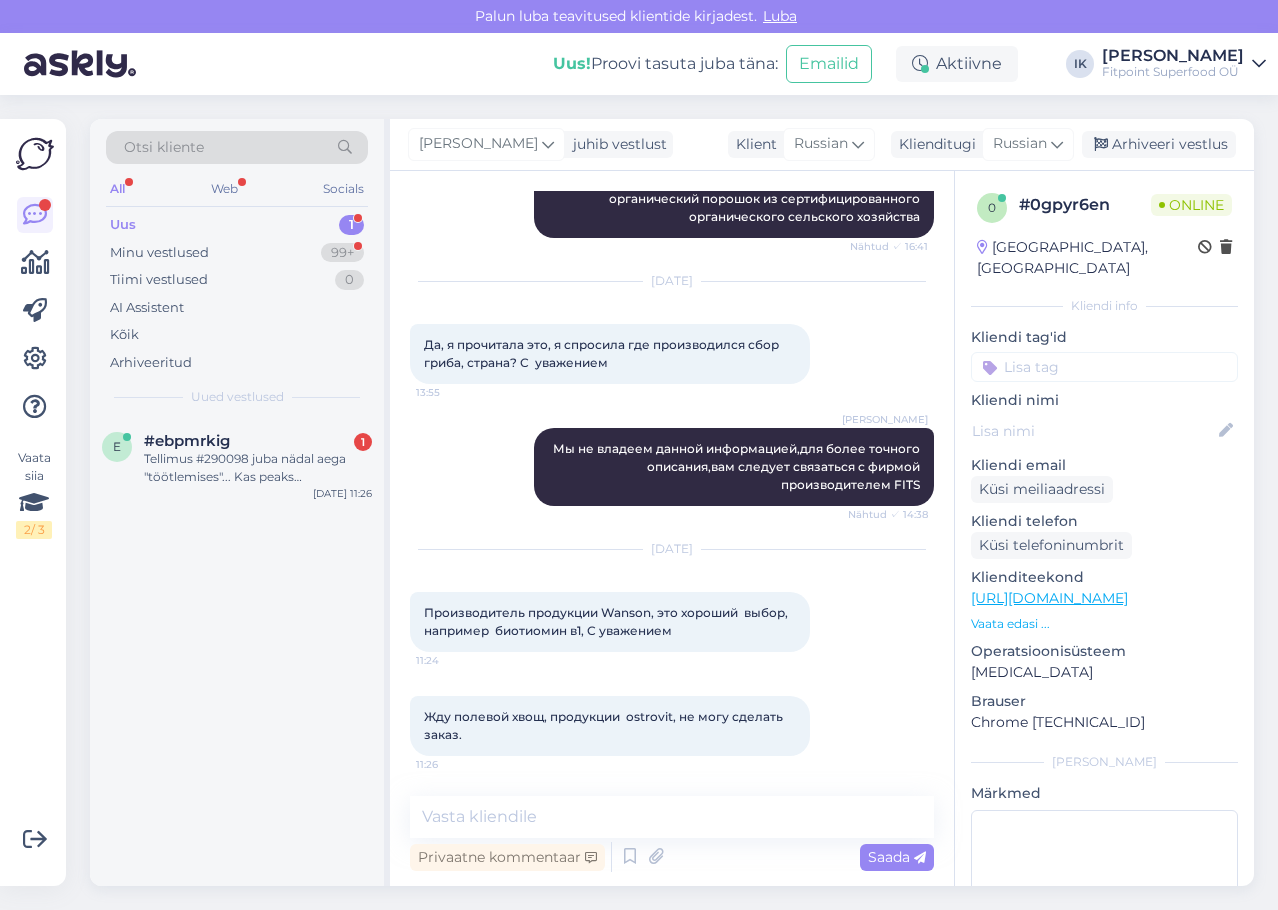 scroll, scrollTop: 0, scrollLeft: 0, axis: both 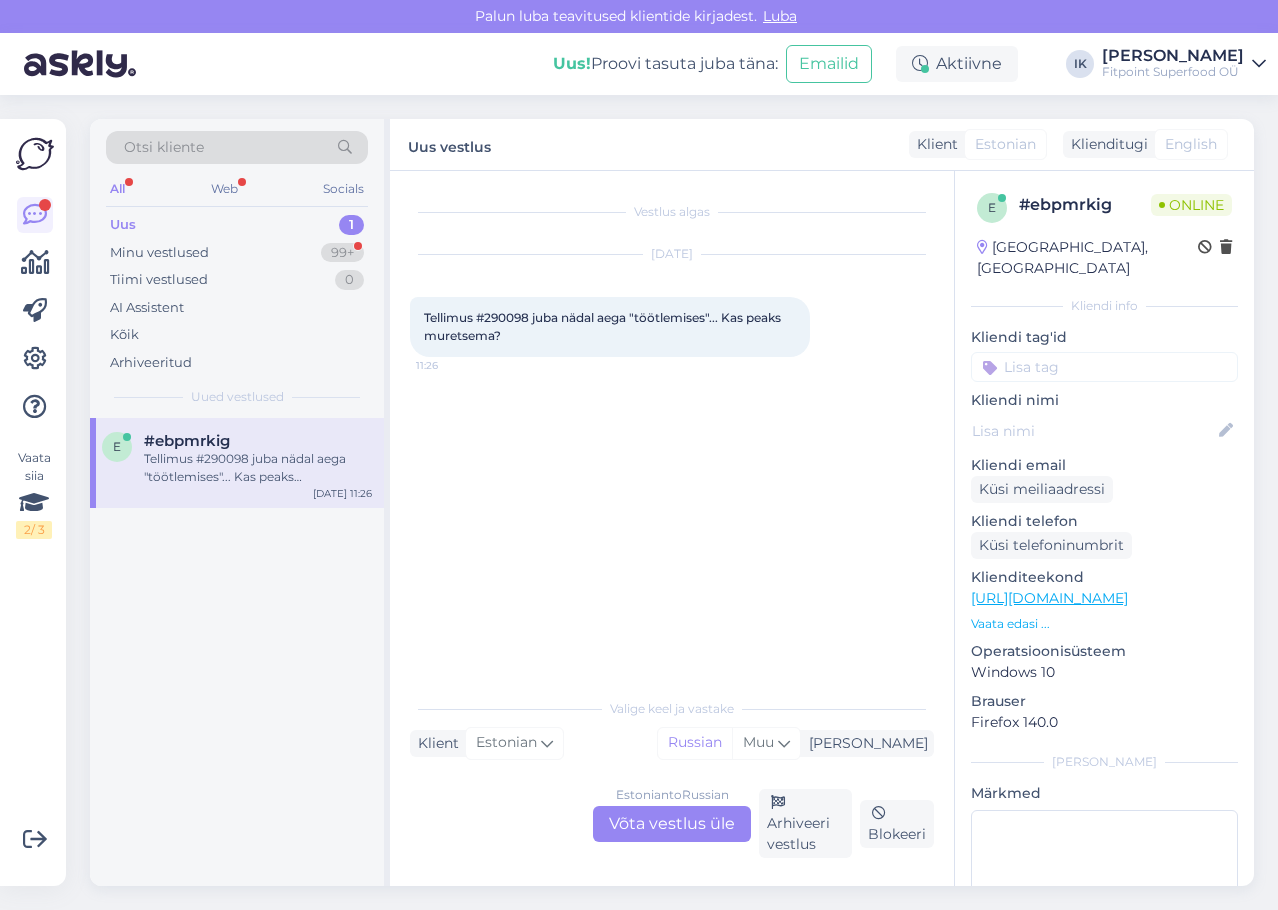 click on "Estonian  to  Russian Võta vestlus üle" at bounding box center (672, 824) 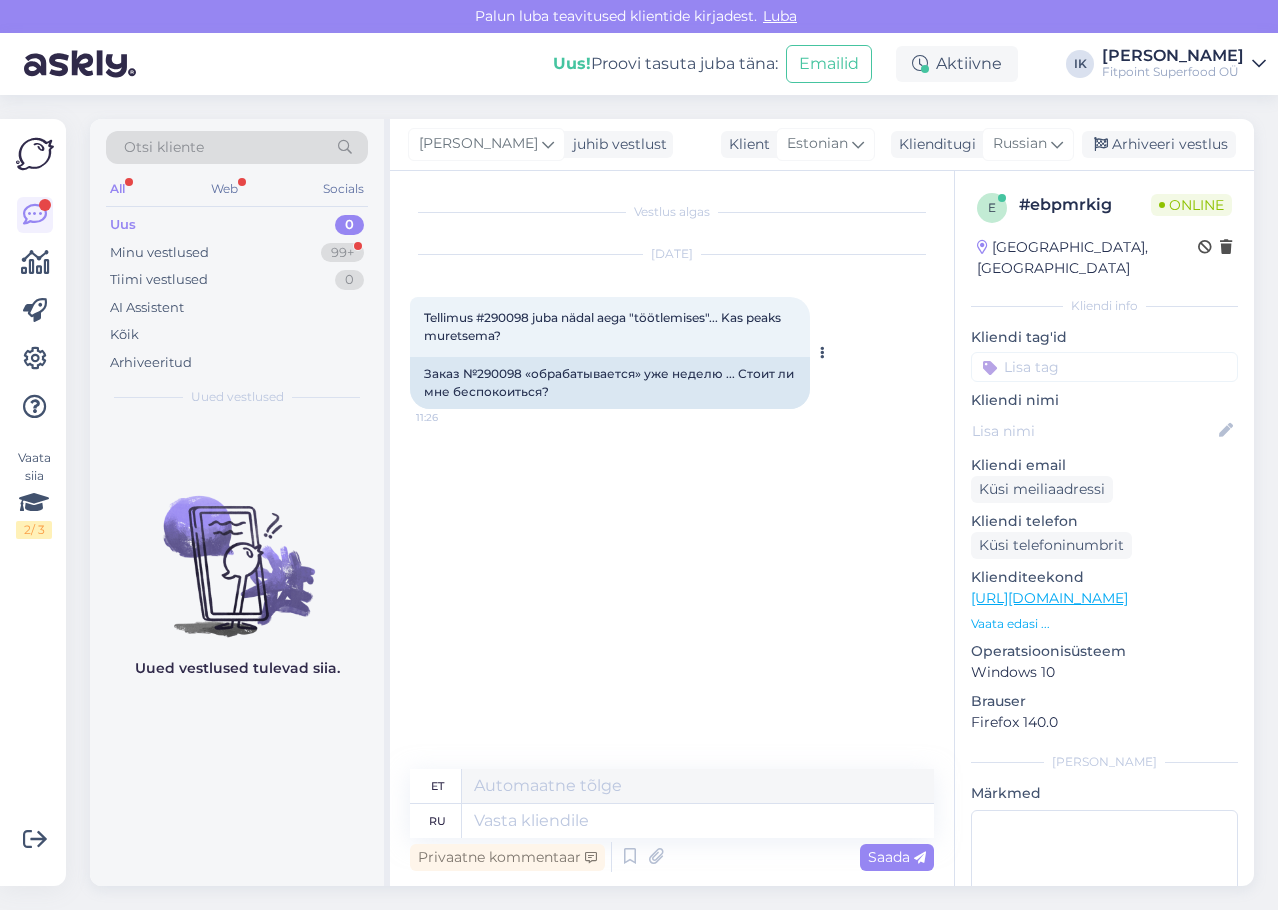 click on "Tellimus #290098 juba nädal aega "töötlemises"... Kas peaks muretsema?" at bounding box center (604, 326) 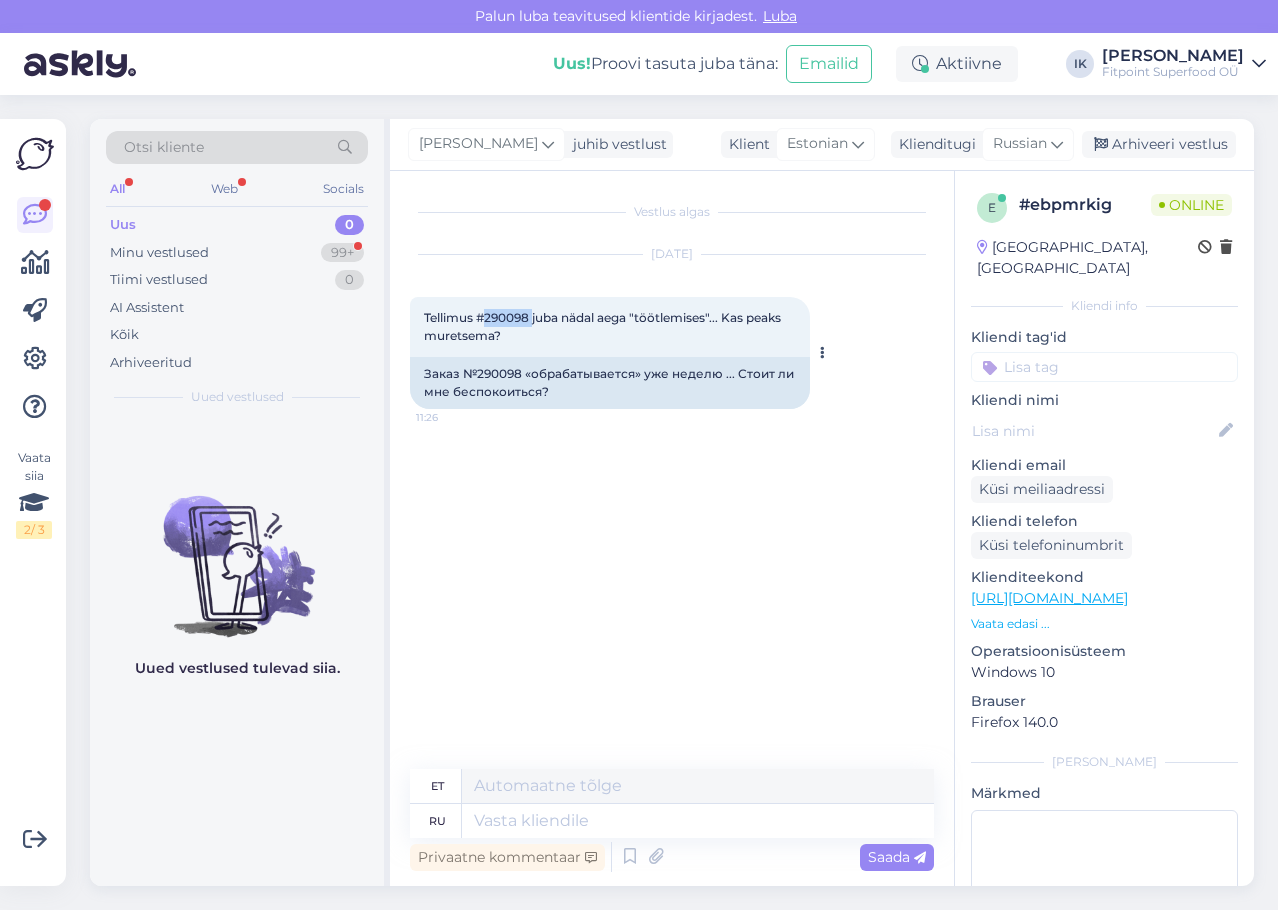 click on "Tellimus #290098 juba nädal aega "töötlemises"... Kas peaks muretsema?" at bounding box center (604, 326) 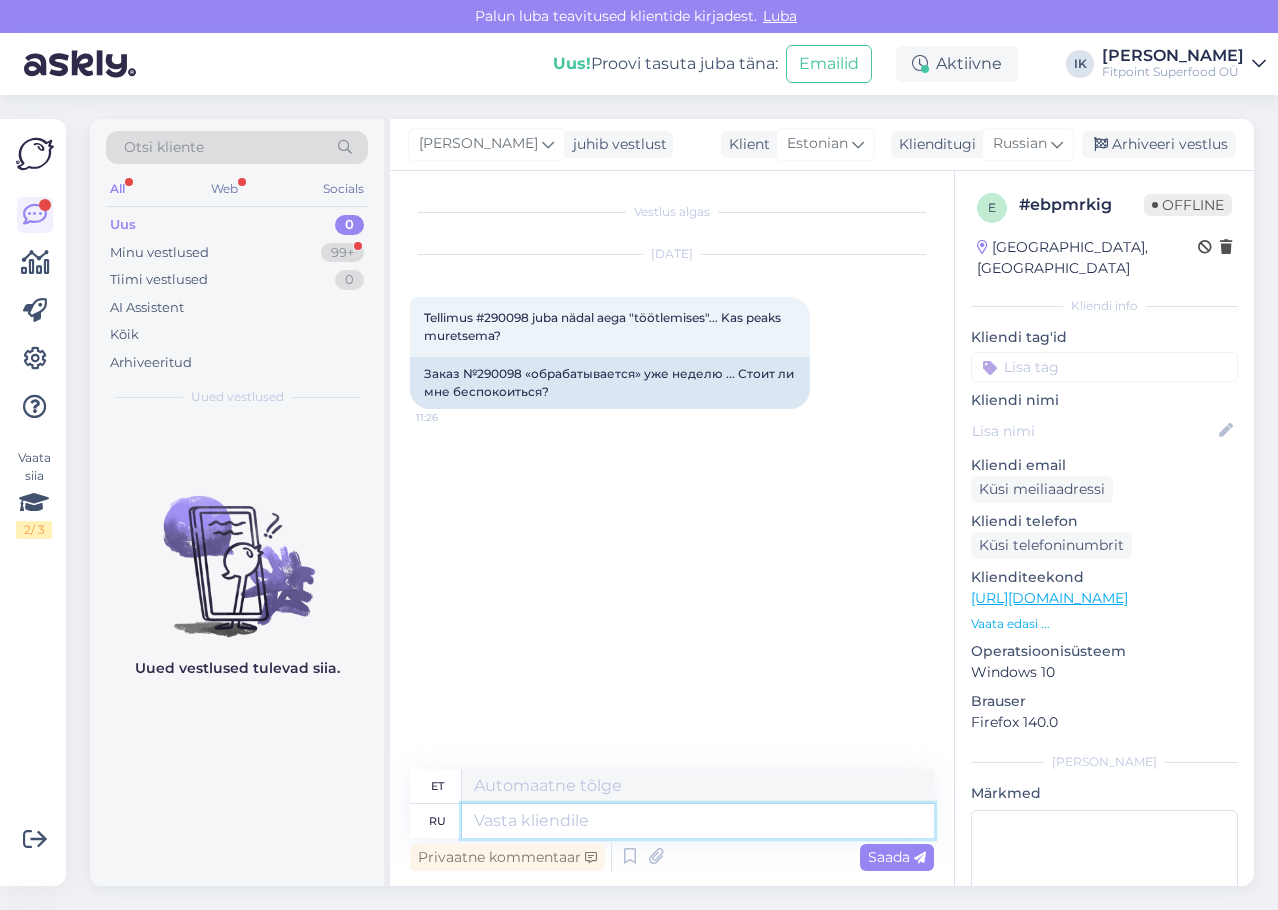 click at bounding box center (698, 821) 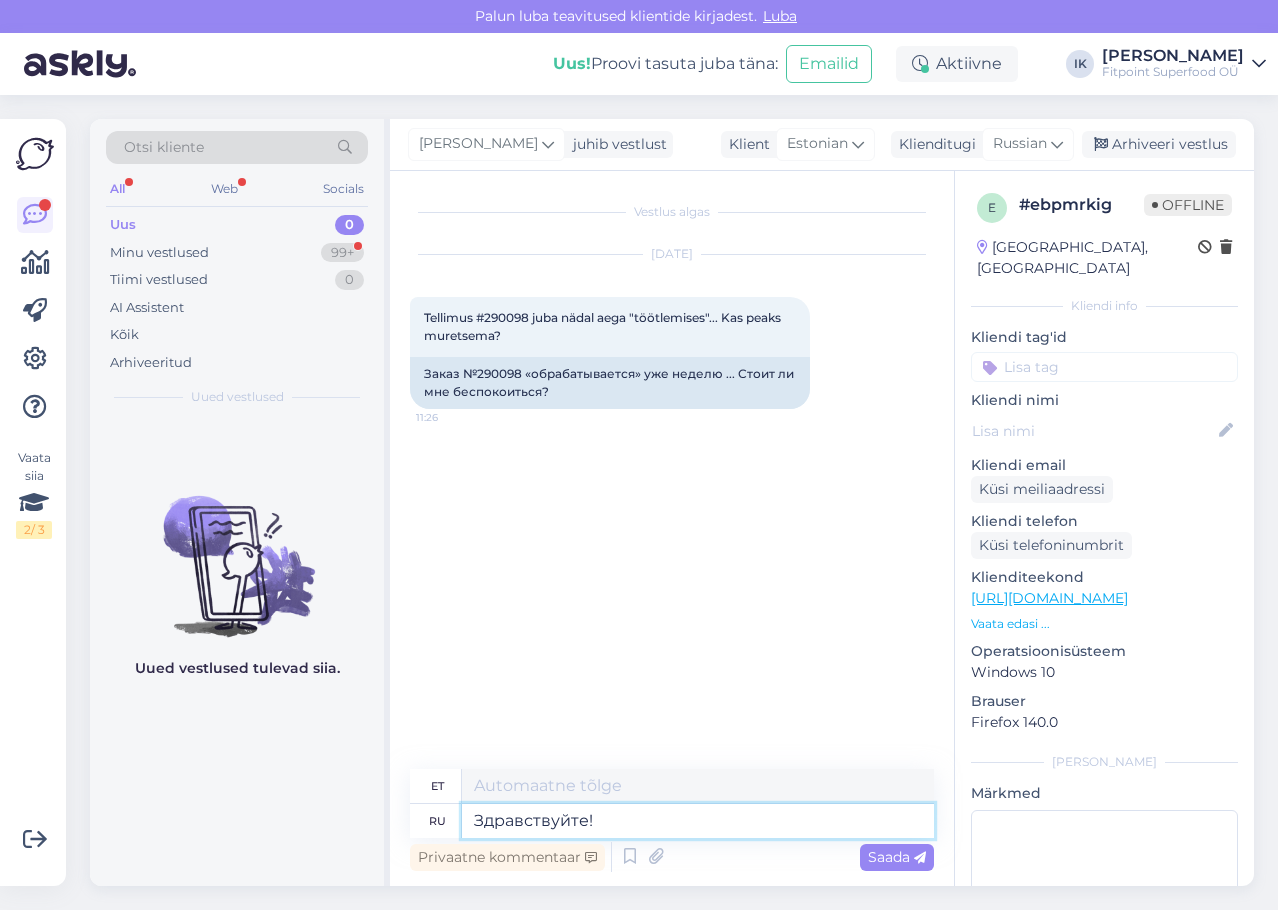 scroll, scrollTop: 8, scrollLeft: 0, axis: vertical 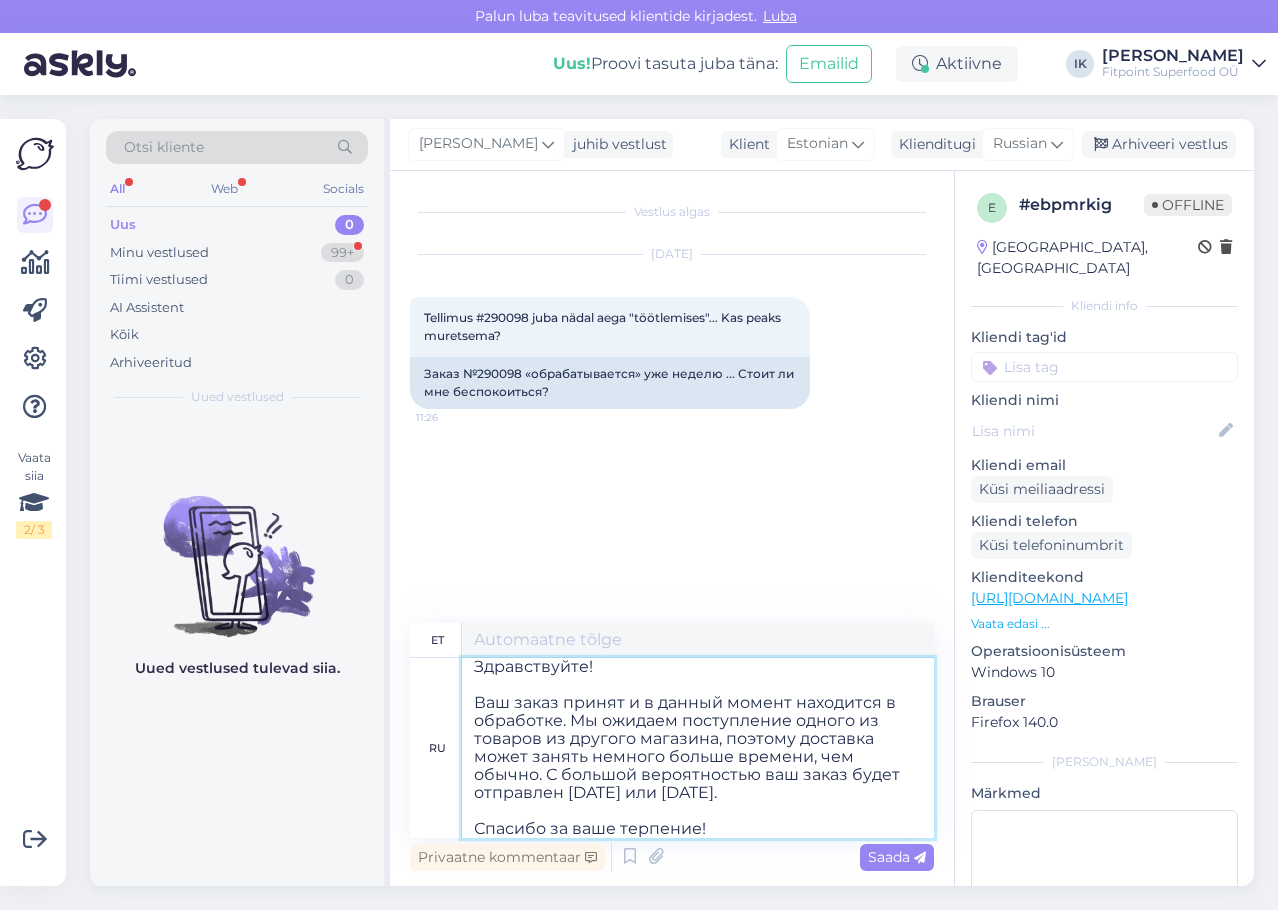 type on "Tere!
Teie tellimus on vastu võetud ja seda töödeldakse. Ootame ühte toodet teisest poest, seega võib kohaletoimetamine [PERSON_NAME] tavapärasest veidi kauem aega. Tõenäoliselt saadetakse teie tellimus teele täna või homme.
Täname teid kannatlikkuse eest!" 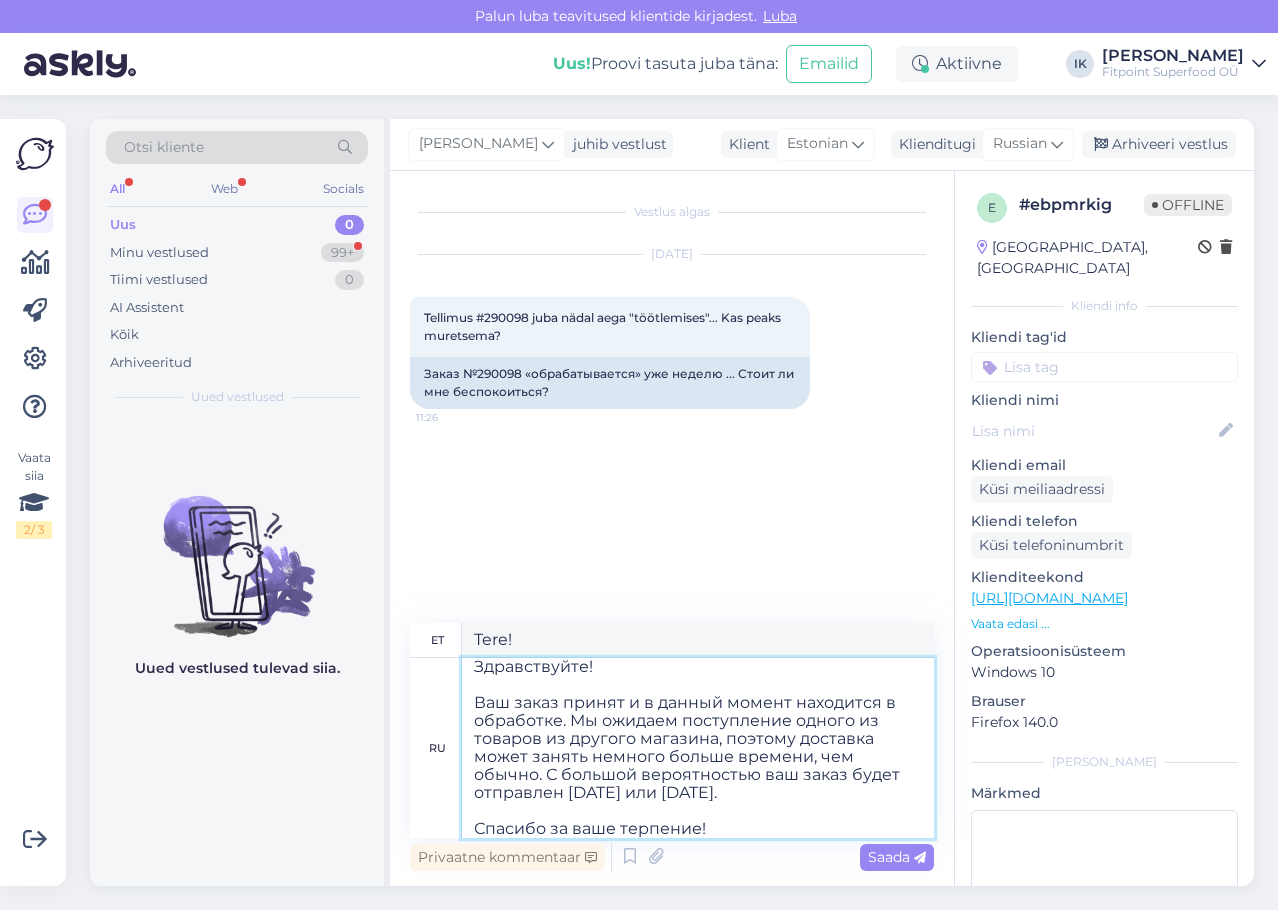 click on "Здравствуйте!
Ваш заказ принят и в данный момент находится в обработке. Мы ожидаем поступление одного из товаров из другого магазина, поэтому доставка может занять немного больше времени, чем обычно. С большой вероятностью ваш заказ будет отправлен [DATE] или [DATE].
Спасибо за ваше терпение!" at bounding box center [698, 748] 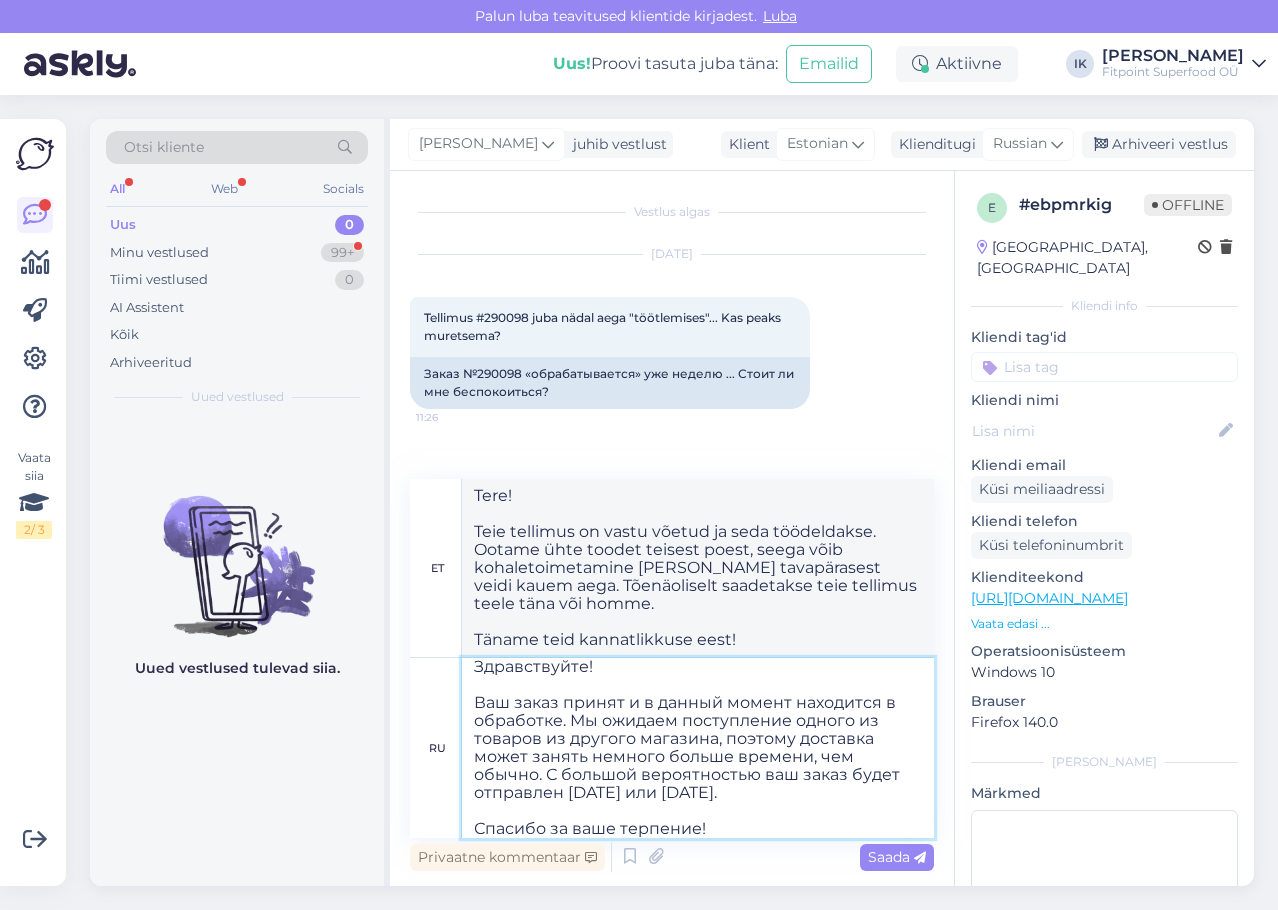 type on "Здравствуйте!
Ваш заказ принят и в данный момент находится в обработке. Мы ожидаем поступление одного из товаров из другого магазина, поэтому доставка может занять немного больше времени, чем обычно. С большой вероятностью ваш заказ будет отправлен [DATE] или [DATE].
Спасибо за ваше терпение!" 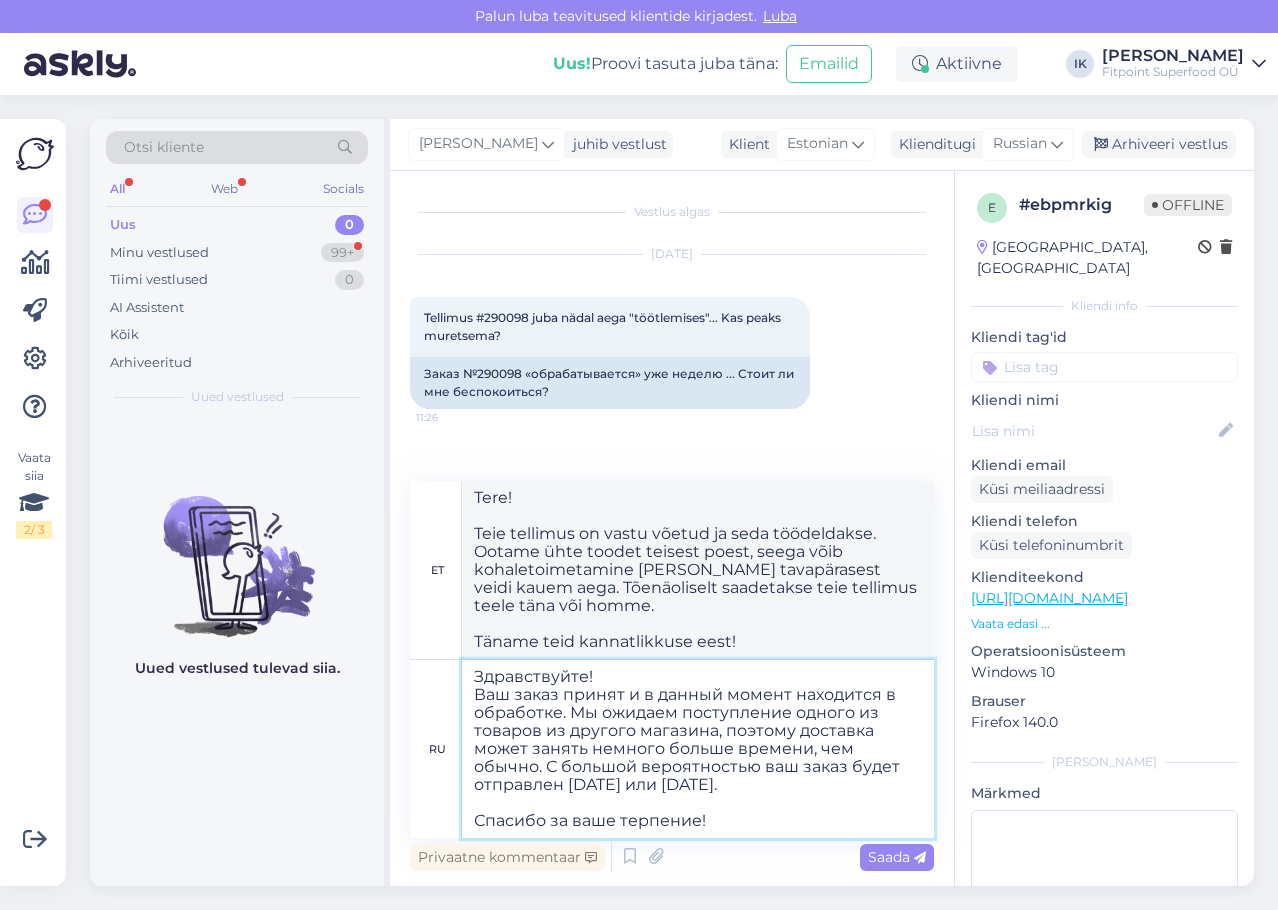 scroll, scrollTop: 0, scrollLeft: 0, axis: both 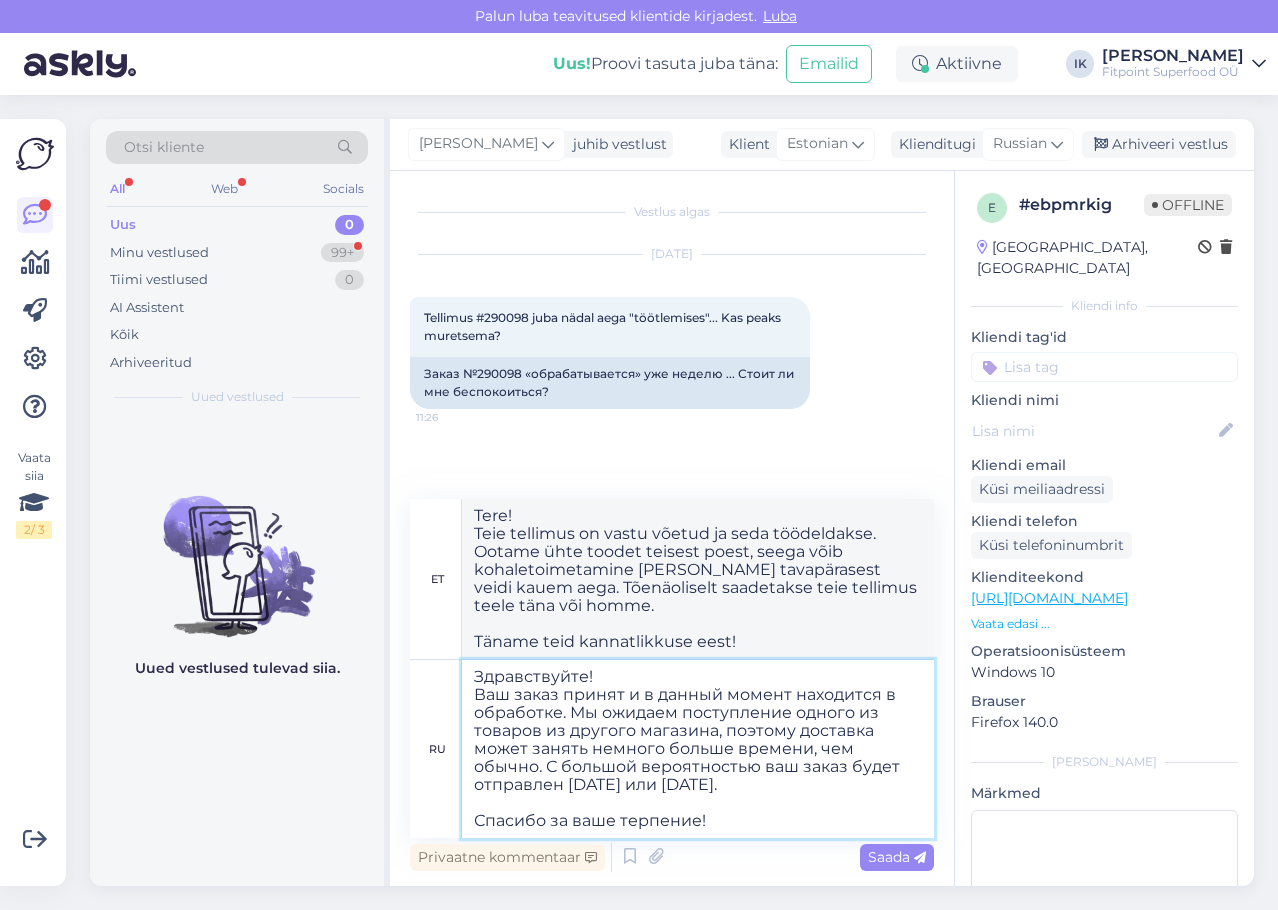 drag, startPoint x: 569, startPoint y: 711, endPoint x: 458, endPoint y: 702, distance: 111.364265 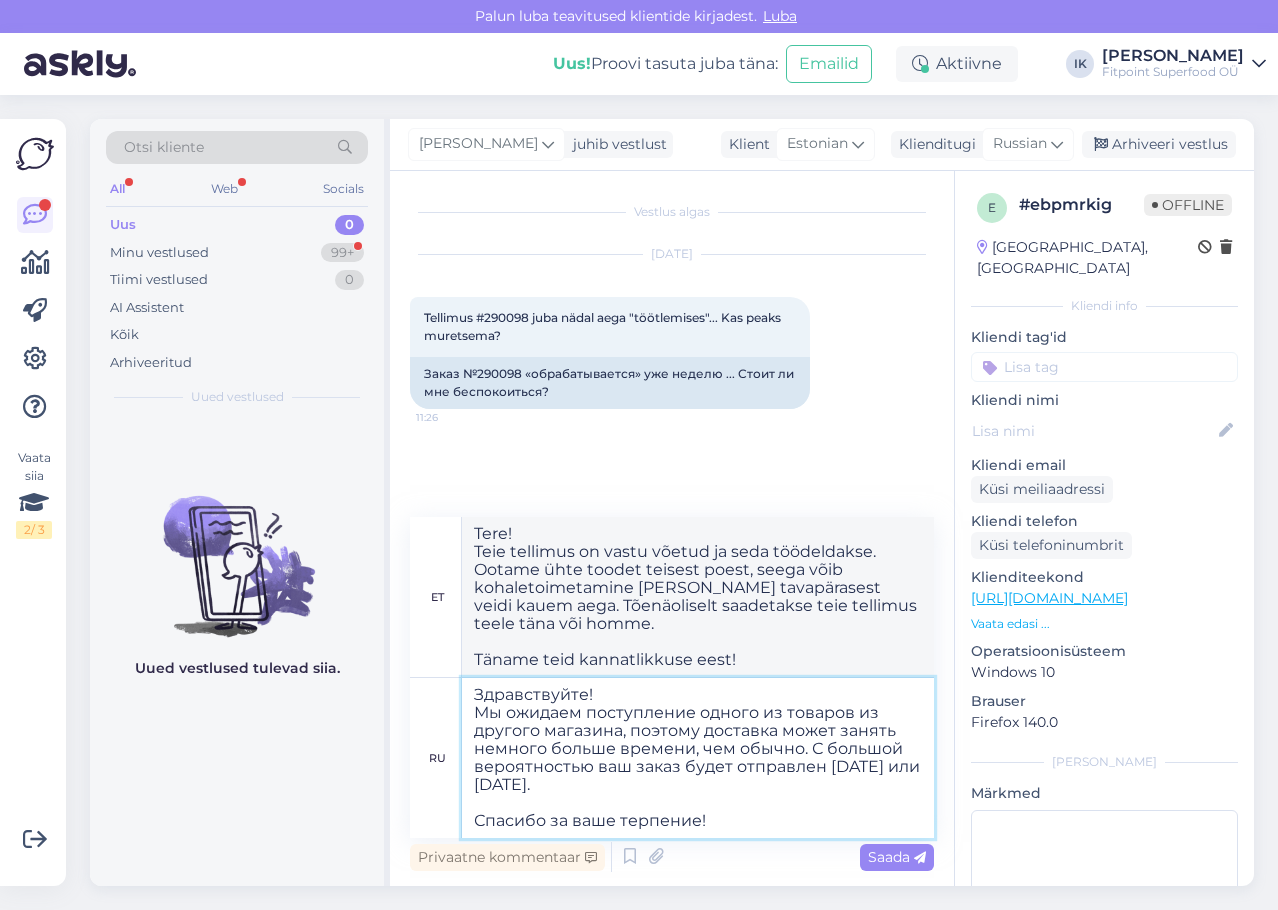 type on "Tere!
Ootame ühte teie toodet teisest poest, seega võib kohaletoimetamine [PERSON_NAME] tavapärasest veidi kauem aega. Tõenäoliselt saadetakse teie tellimus teele täna või homme.
Täname teid kannatlikkuse eest!" 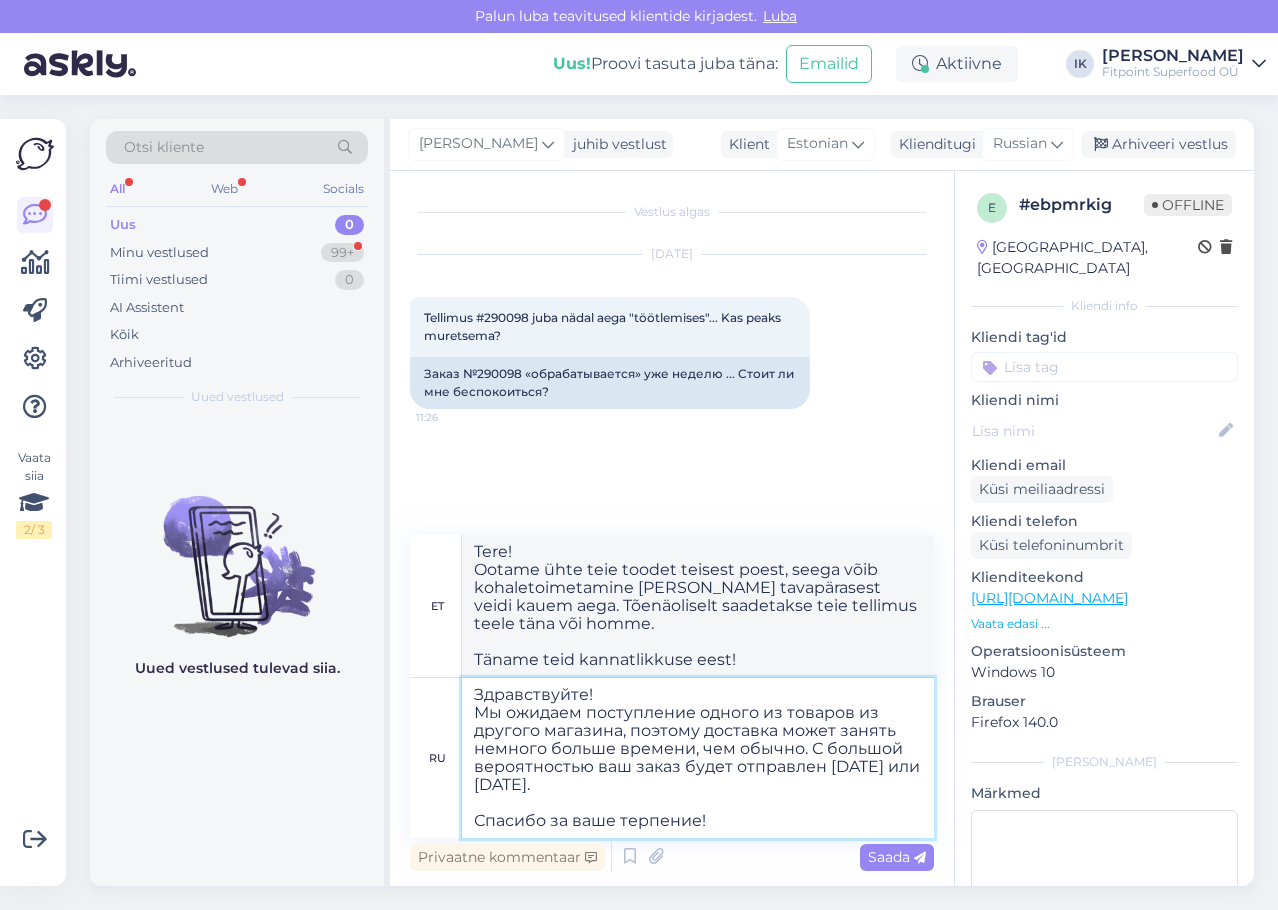 click on "Здравствуйте!
Мы ожидаем поступление одного из товаров из другого магазина, поэтому доставка может занять немного больше времени, чем обычно. С большой вероятностью ваш заказ будет отправлен [DATE] или [DATE].
Спасибо за ваше терпение!" at bounding box center (698, 758) 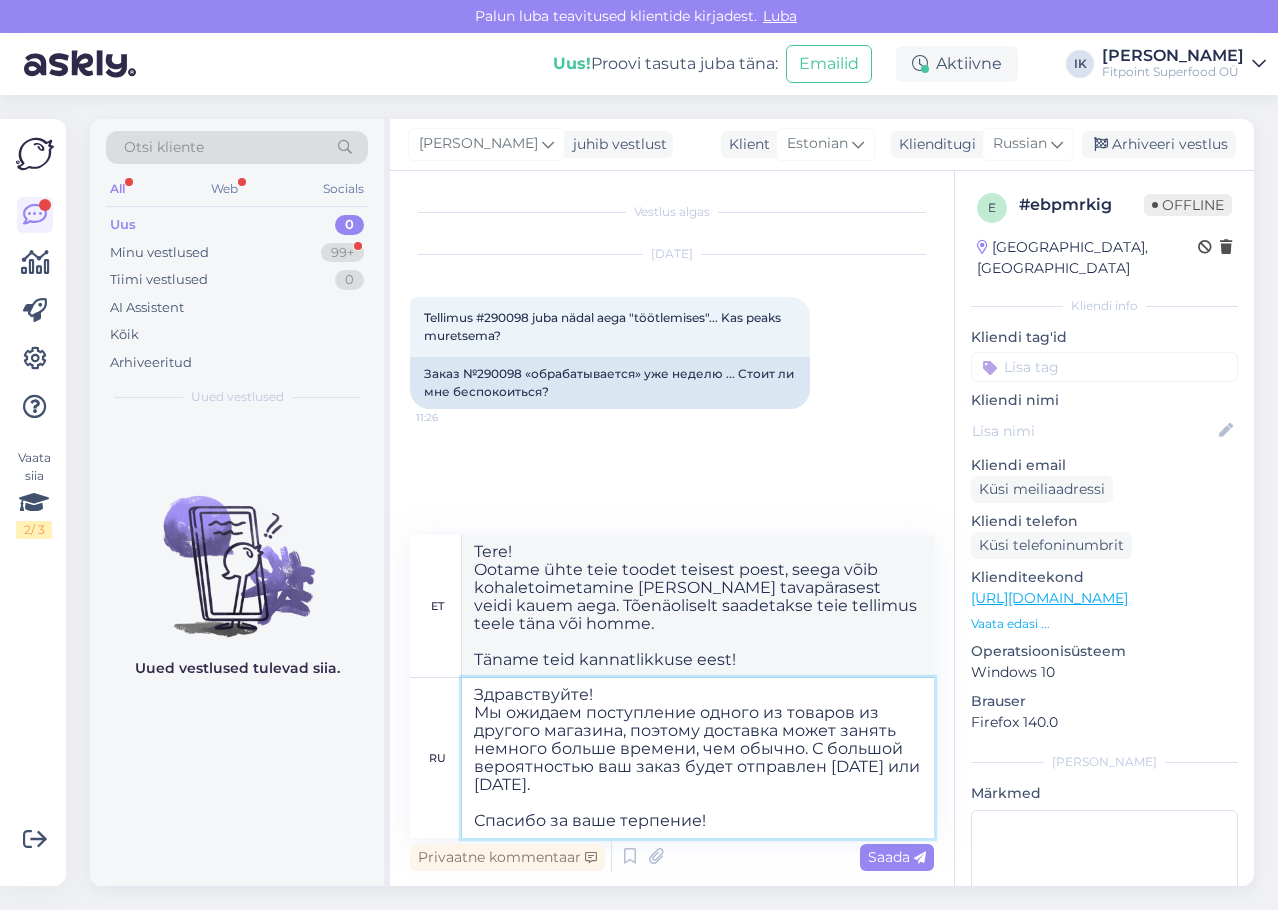 drag, startPoint x: 756, startPoint y: 790, endPoint x: 805, endPoint y: 749, distance: 63.89053 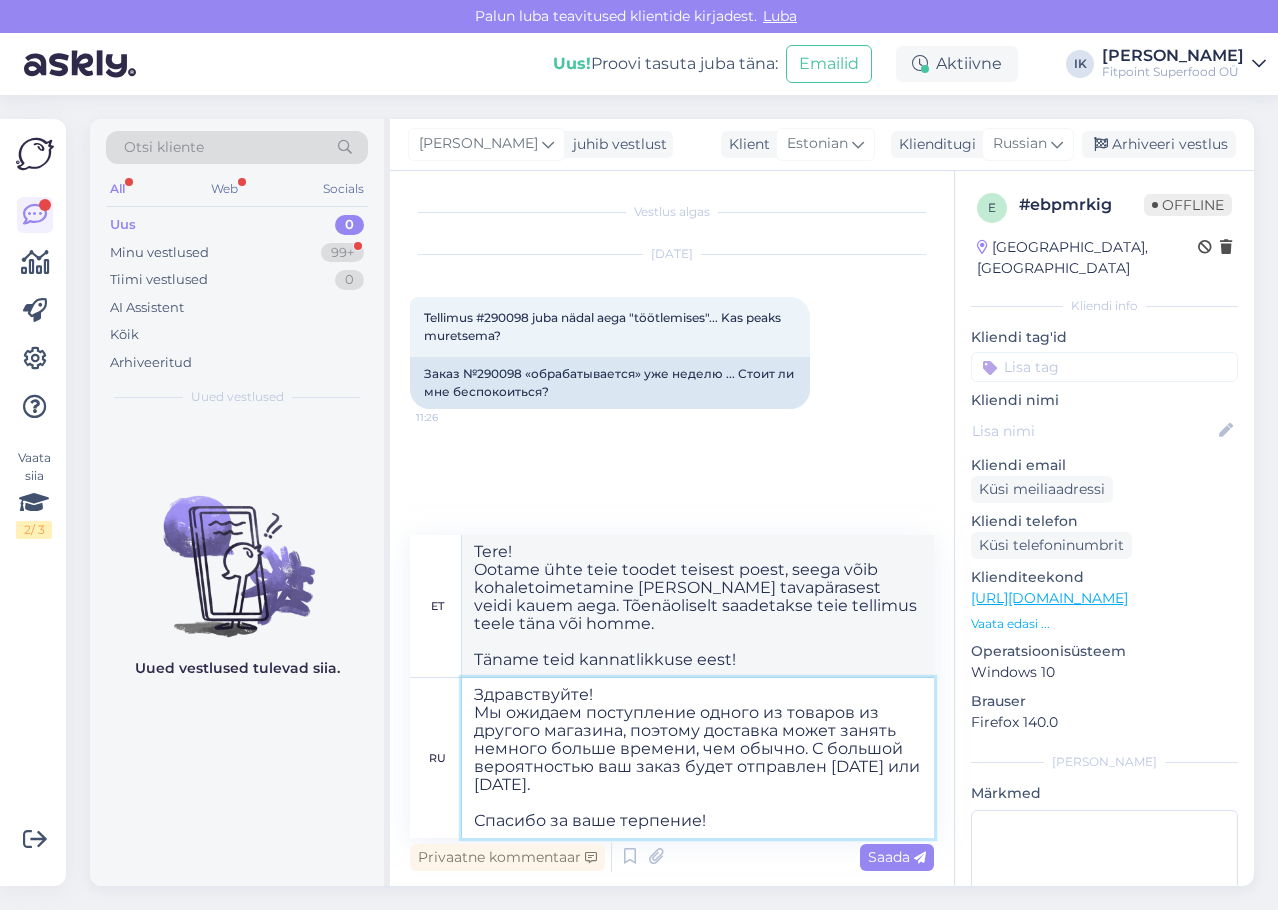 click on "Здравствуйте!
Мы ожидаем поступление одного из товаров из другого магазина, поэтому доставка может занять немного больше времени, чем обычно. С большой вероятностью ваш заказ будет отправлен [DATE] или [DATE].
Спасибо за ваше терпение!" at bounding box center [698, 758] 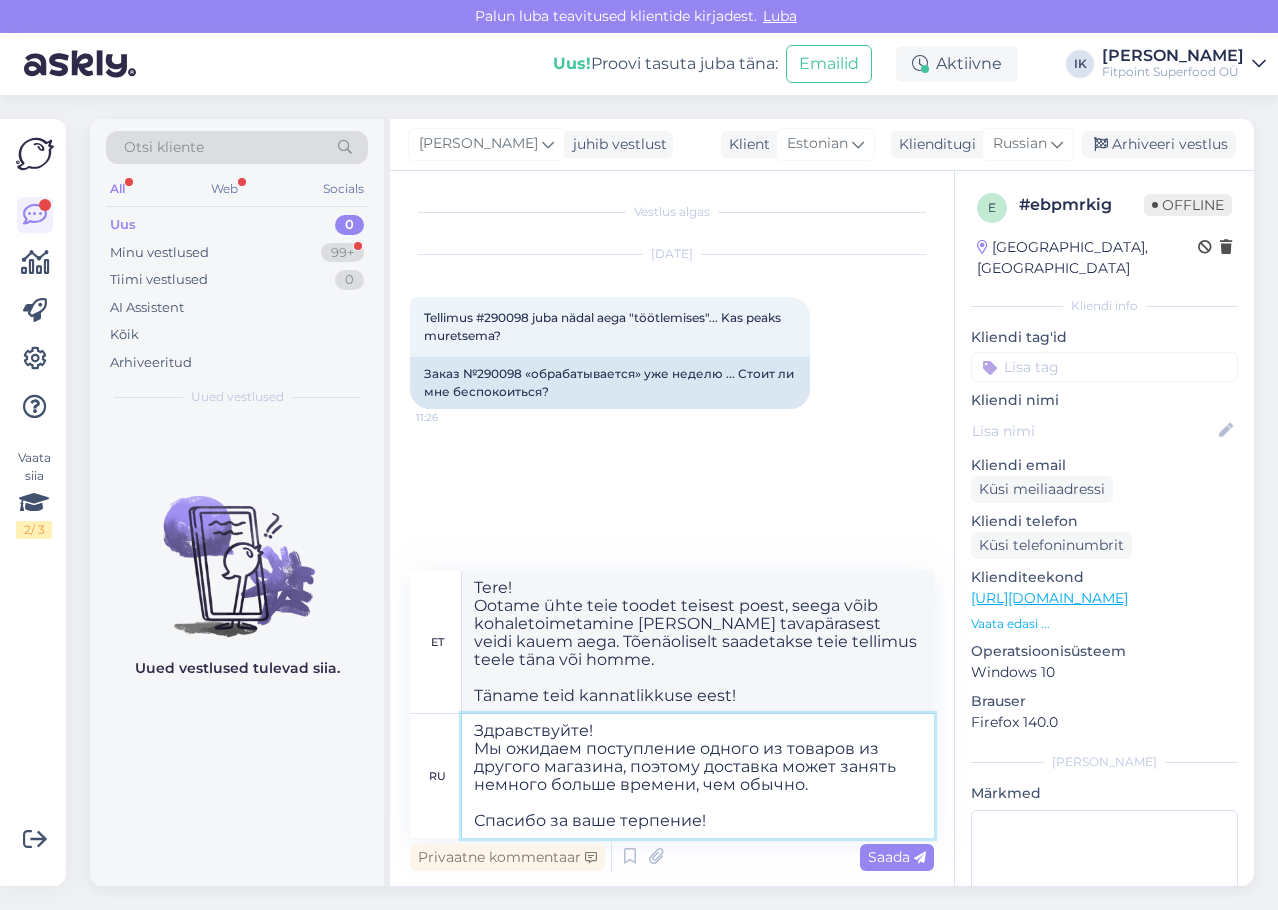 click on "Здравствуйте!
Мы ожидаем поступление одного из товаров из другого магазина, поэтому доставка может занять немного больше времени, чем обычно.
Спасибо за ваше терпение!" at bounding box center (698, 776) 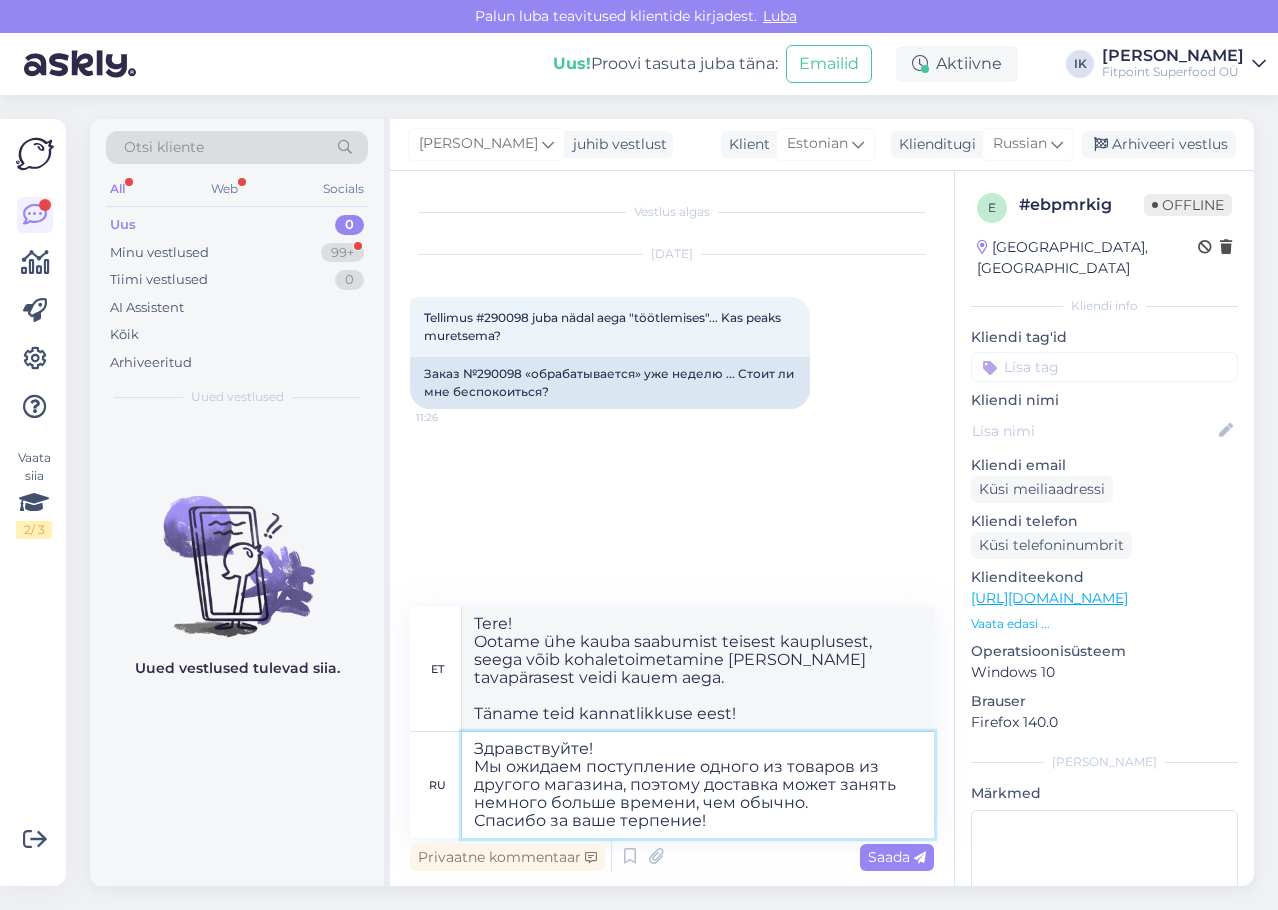 type on "Tere!
Ootame ühe kauba saabumist teisest kauplusest, seega võib kohaletoimetamine [PERSON_NAME] tavapärasest veidi kauem aega.
Täname teid kannatlikkuse eest!" 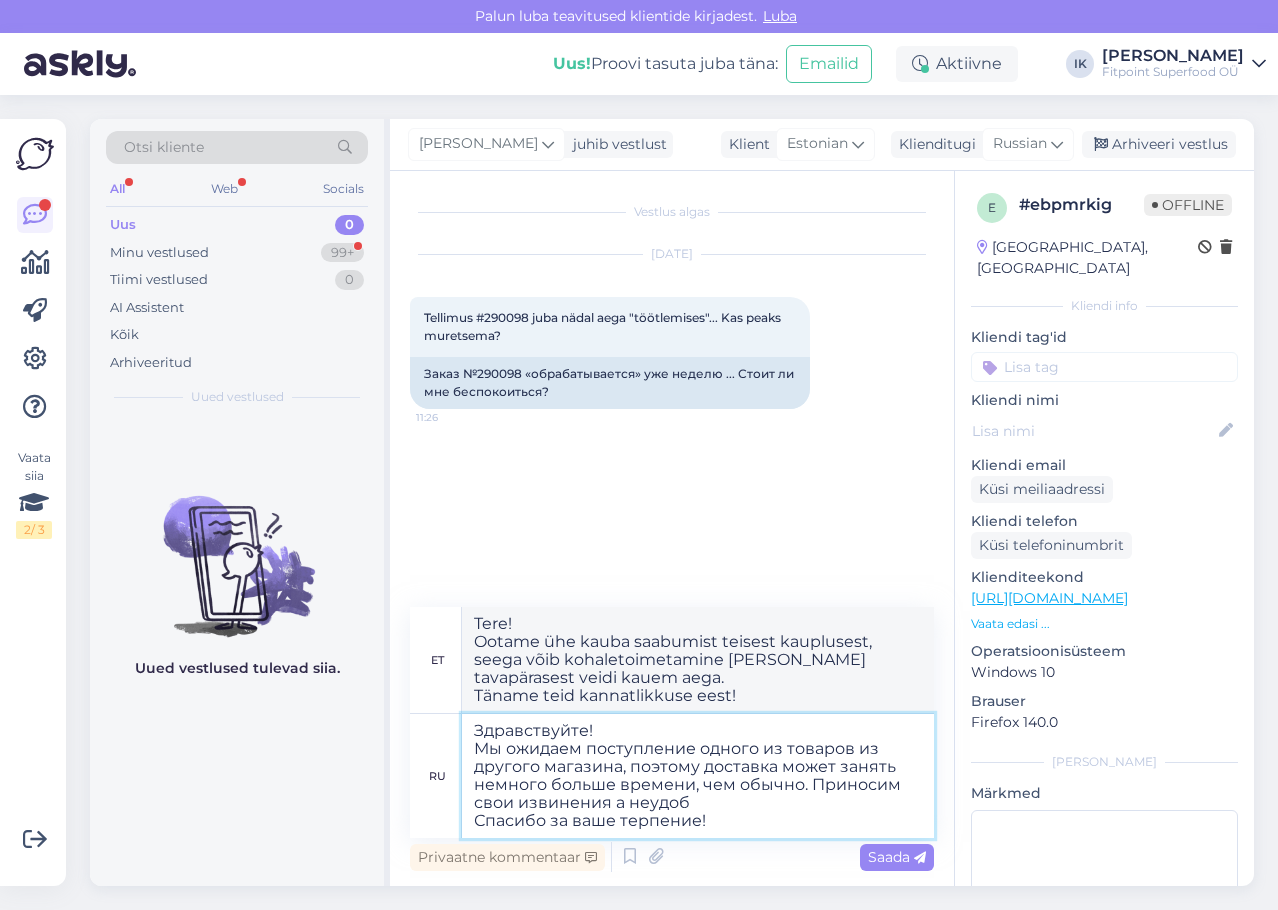 type on "Здравствуйте!
Мы ожидаем поступление одного из товаров из другого магазина, поэтому доставка может занять немного больше времени, чем обычно. Приносим свои извинения а неудобс
Спасибо за ваше терпение!" 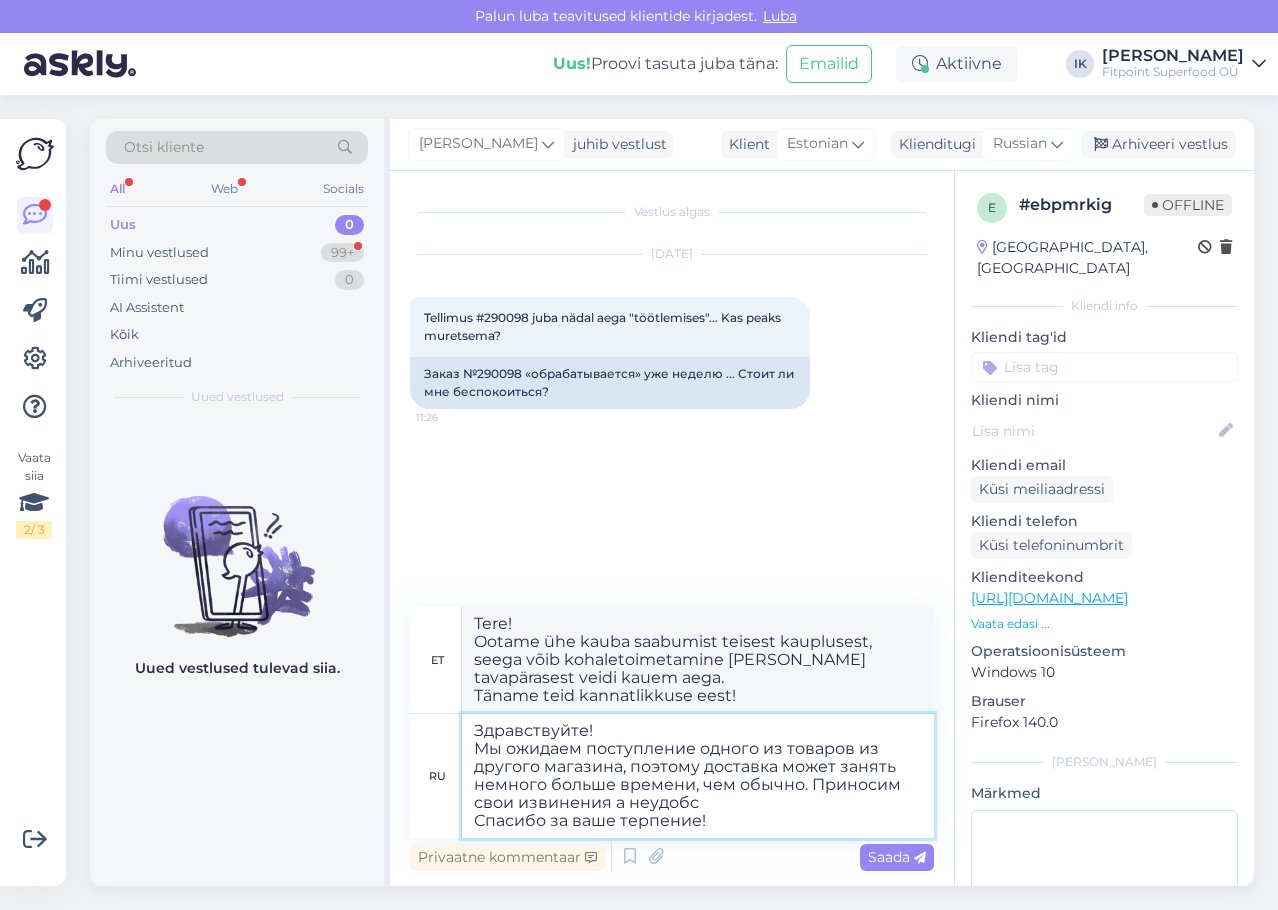 type on "Tere!
Ootame ühte teie toodet teisest poest, seega võib kohaletoimetamine [PERSON_NAME] veidi kauem aega kui tavaliselt. Vabandame ebamugavuste pärast.
Täname teid kannatlikkuse eest!" 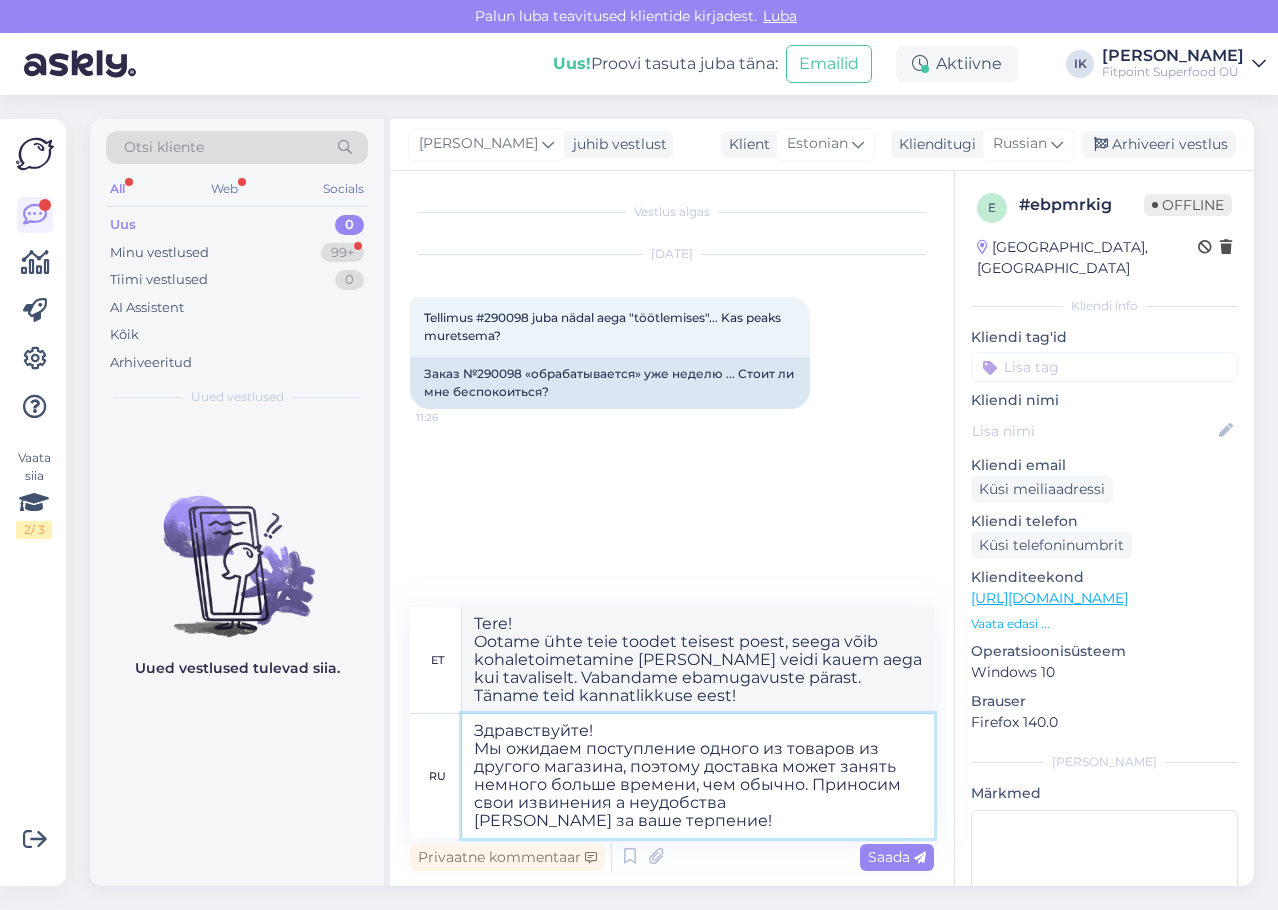 type on "Здравствуйте!
Мы ожидаем поступление одного из товаров из другого магазина, поэтому доставка может занять немного больше времени, чем обычно. Приносим свои извинения а неудобства.
Спасибо за ваше терпение!" 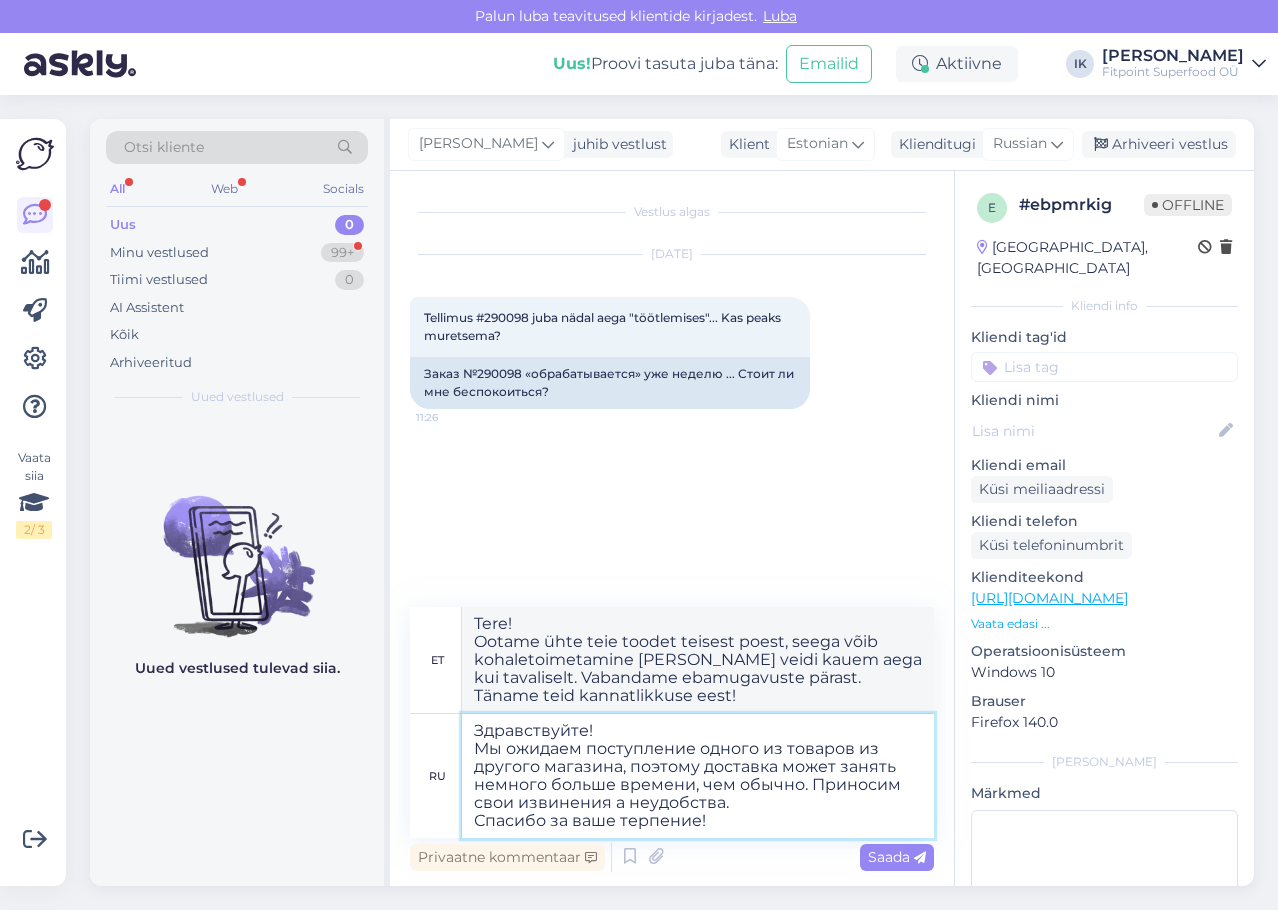 type on "Tere!
Ootame ühe kauba saabumist teisest kauplusest, seega võib kohaletoimetamine [PERSON_NAME] tavapärasest veidi kauem aega. Vabandame ebamugavuste pärast.
Täname teid kannatlikkuse eest!" 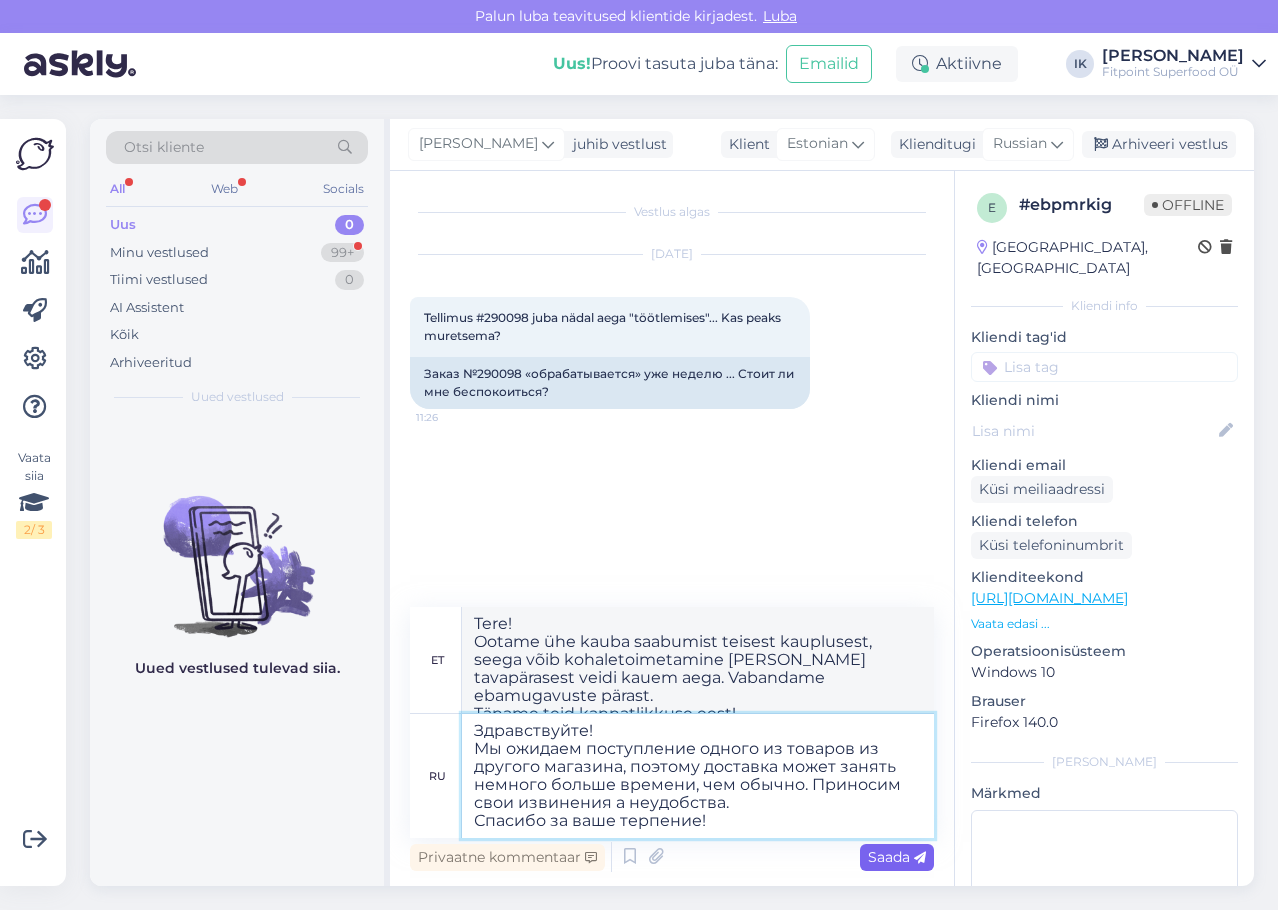 type on "Здравствуйте!
Мы ожидаем поступление одного из товаров из другого магазина, поэтому доставка может занять немного больше времени, чем обычно. Приносим свои извинения а неудобства.
Спасибо за ваше терпение!" 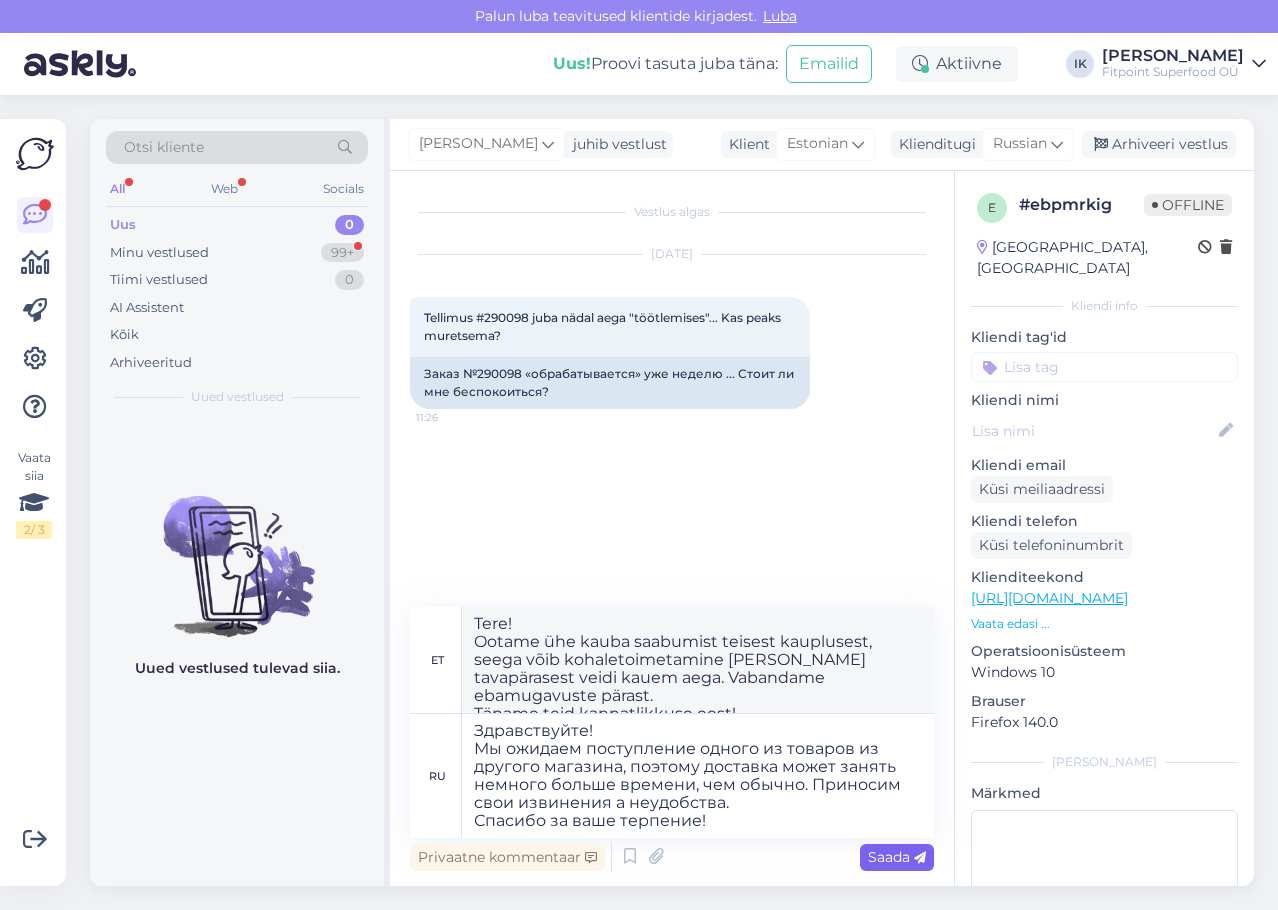 click on "Saada" at bounding box center (897, 857) 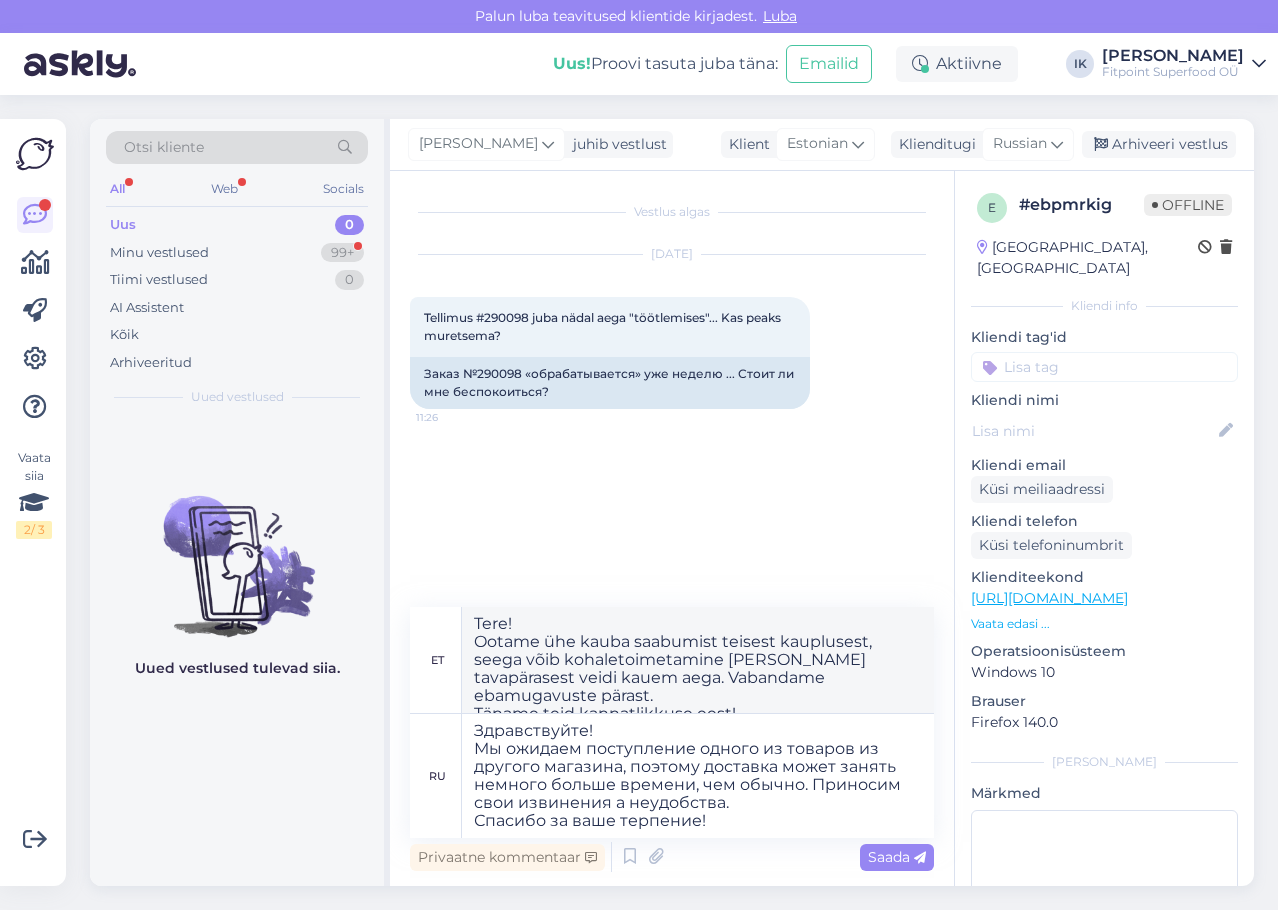 type 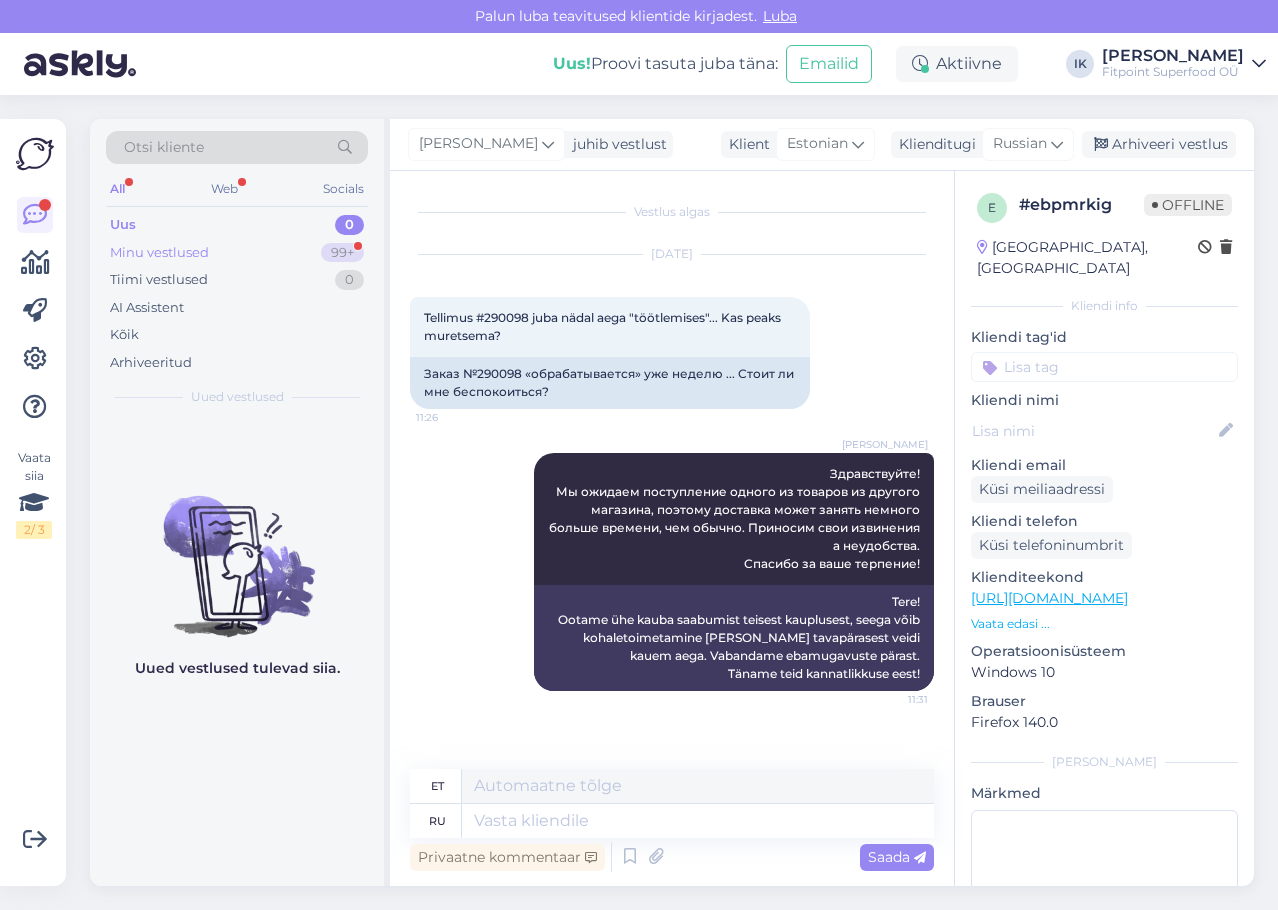 scroll, scrollTop: 0, scrollLeft: 0, axis: both 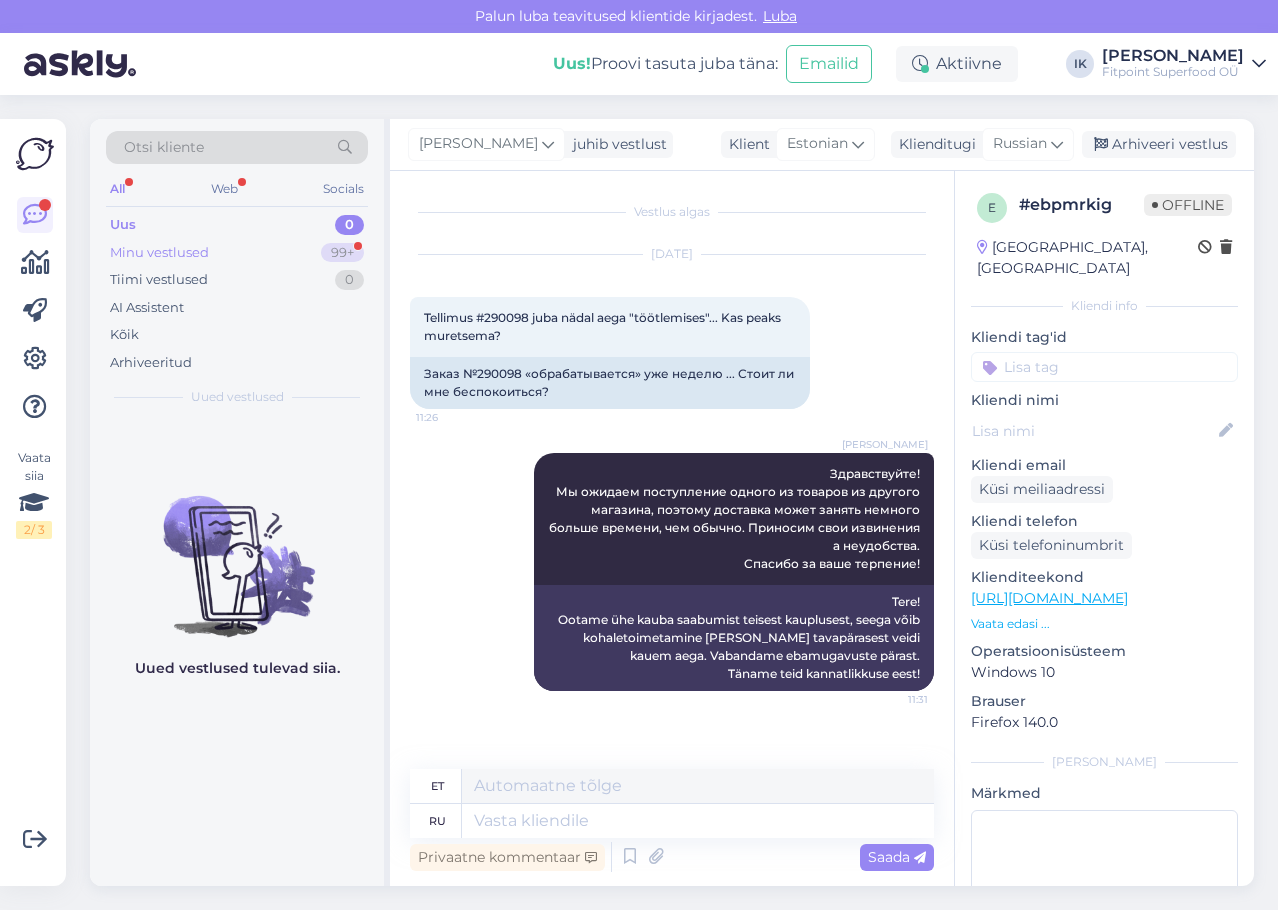 click on "Minu vestlused 99+" at bounding box center (237, 253) 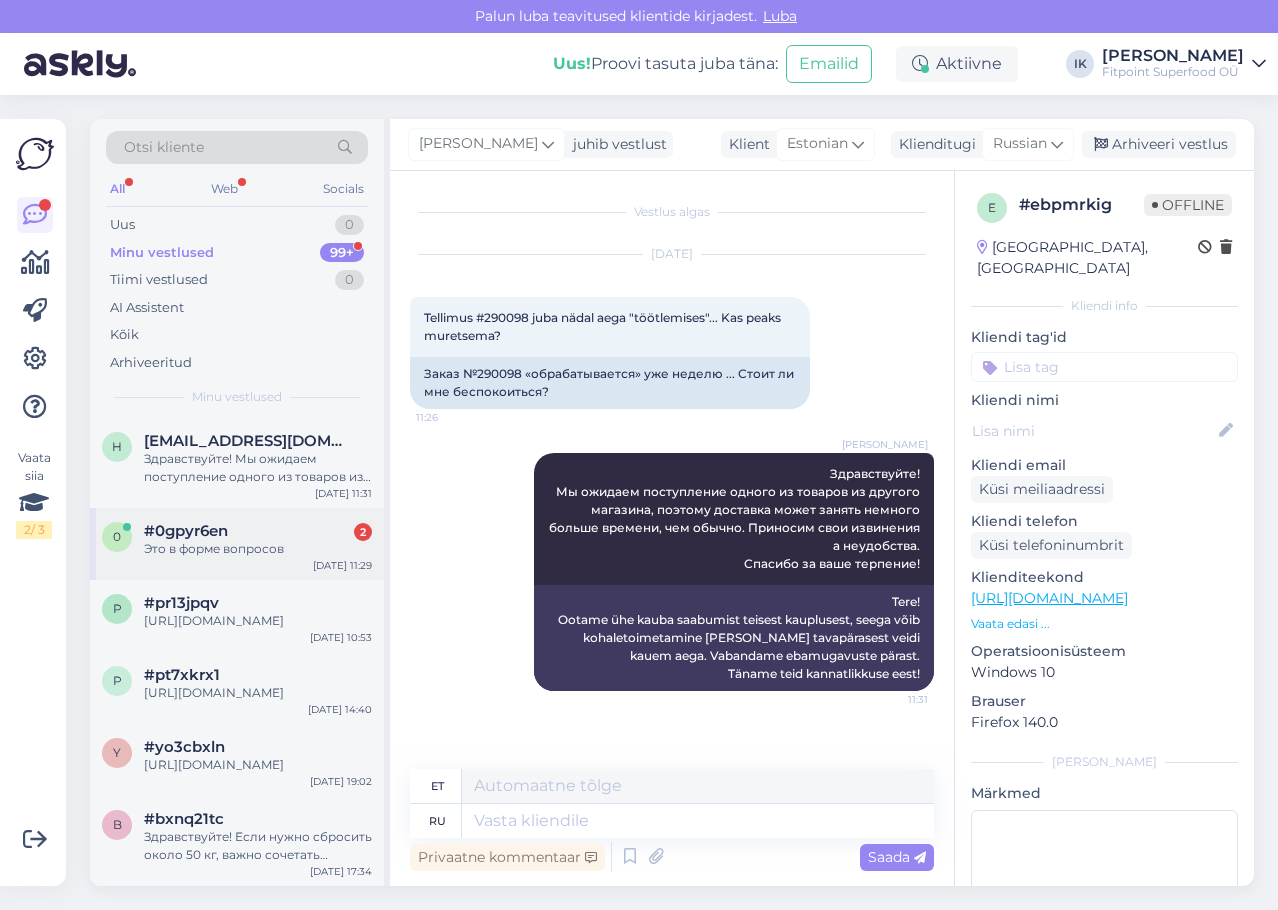 click on "0 #0gpyr6en 2 Это в форме вопросов [DATE] 11:29" at bounding box center [237, 544] 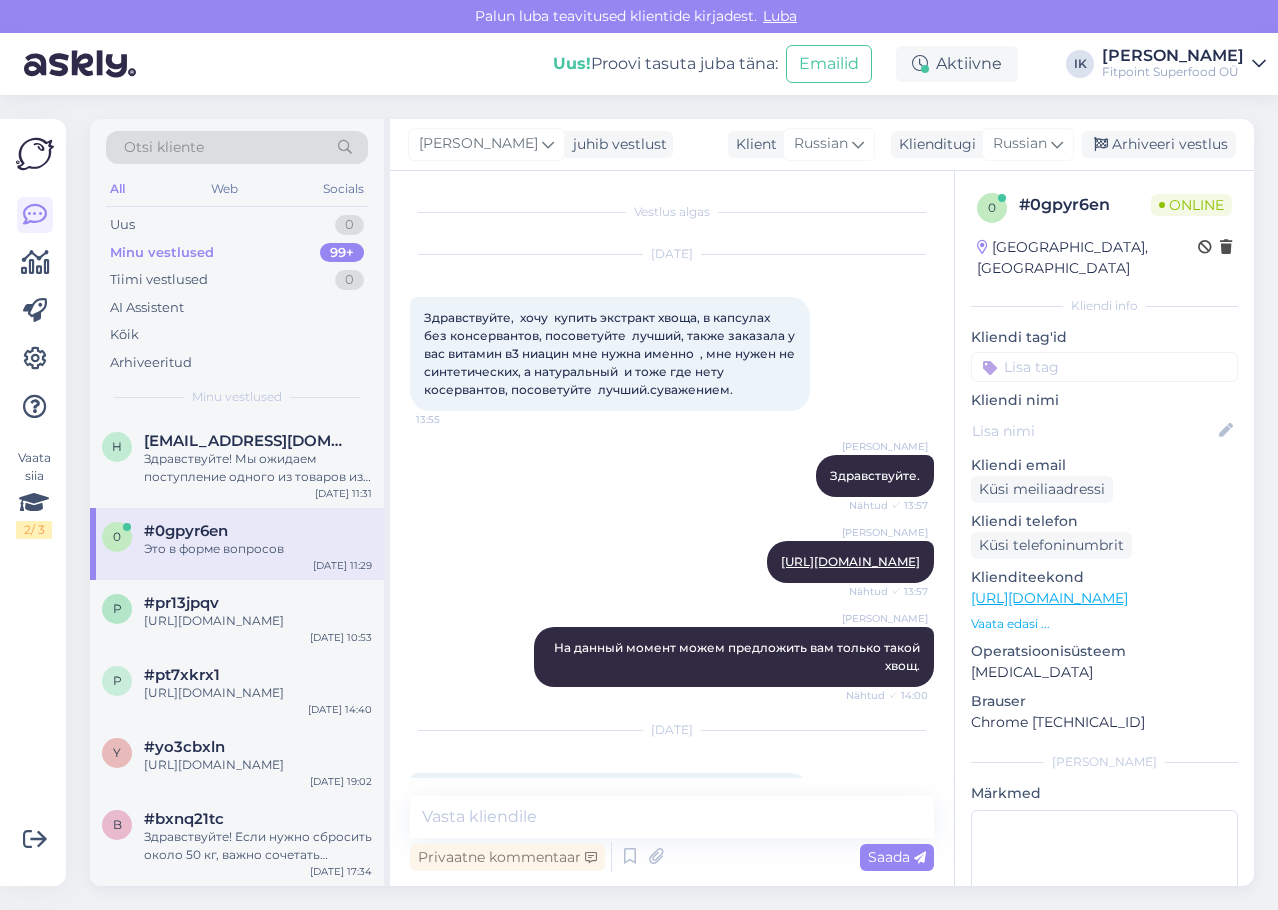 scroll, scrollTop: 5009, scrollLeft: 0, axis: vertical 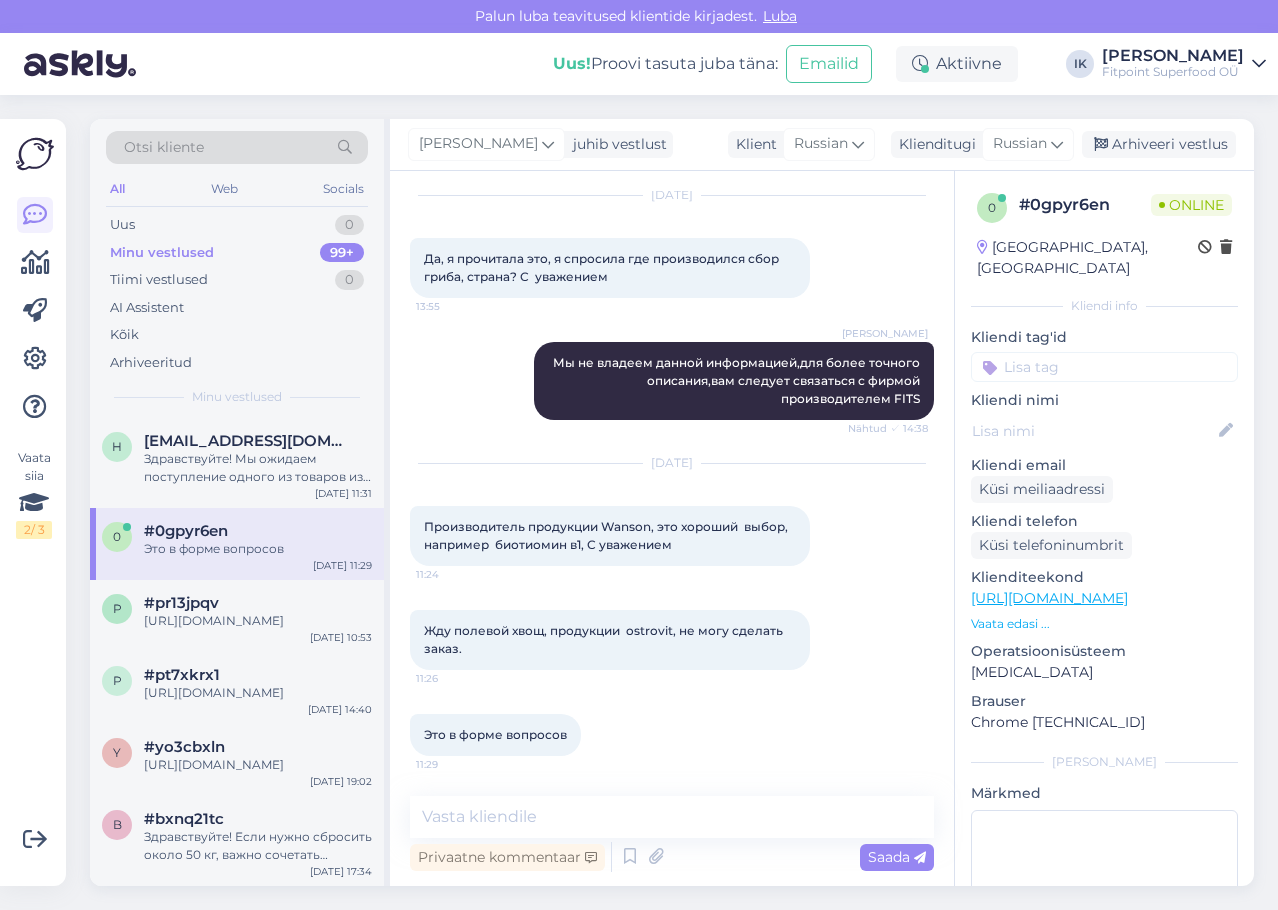 click on "[URL][DOMAIN_NAME]" at bounding box center [1049, 598] 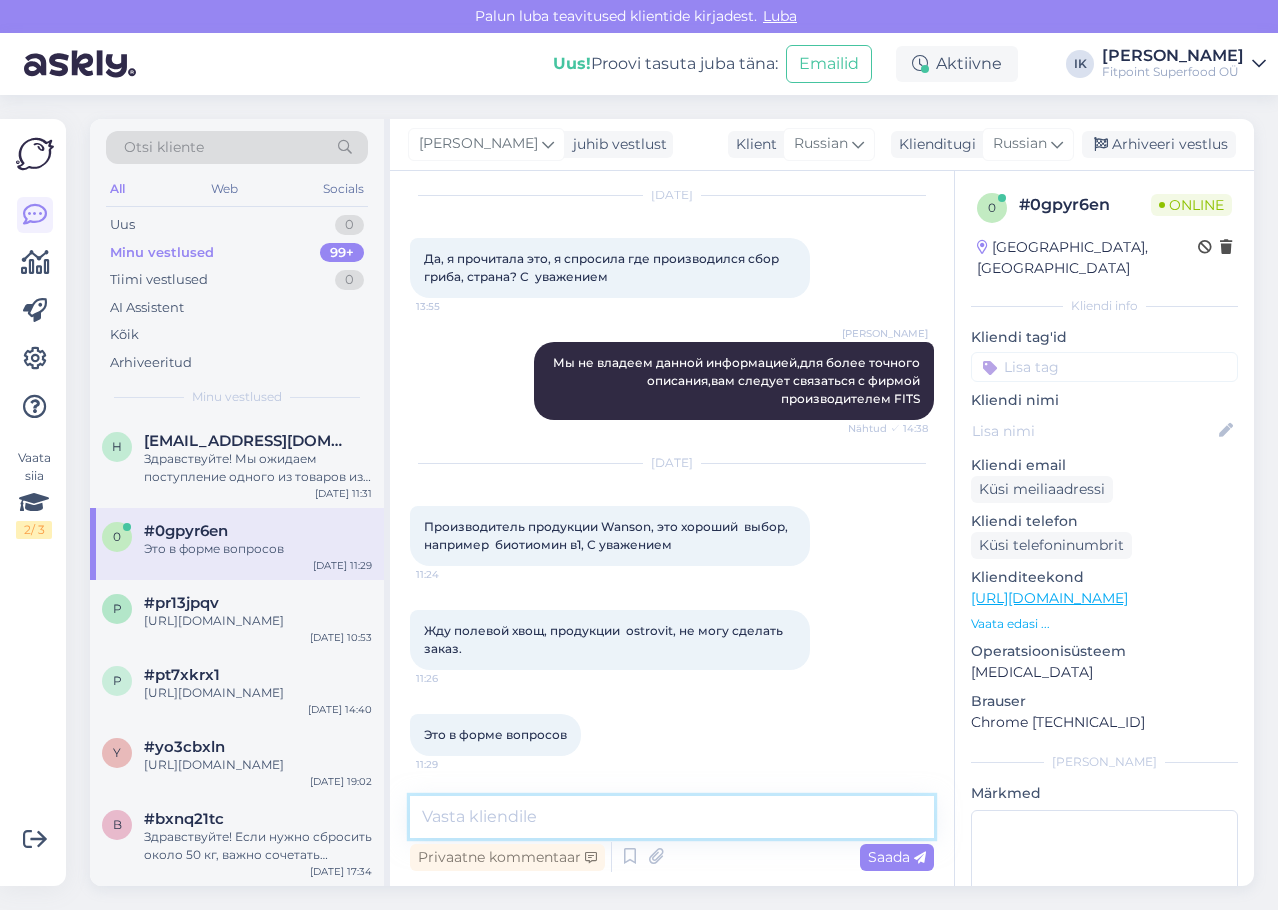 click at bounding box center (672, 817) 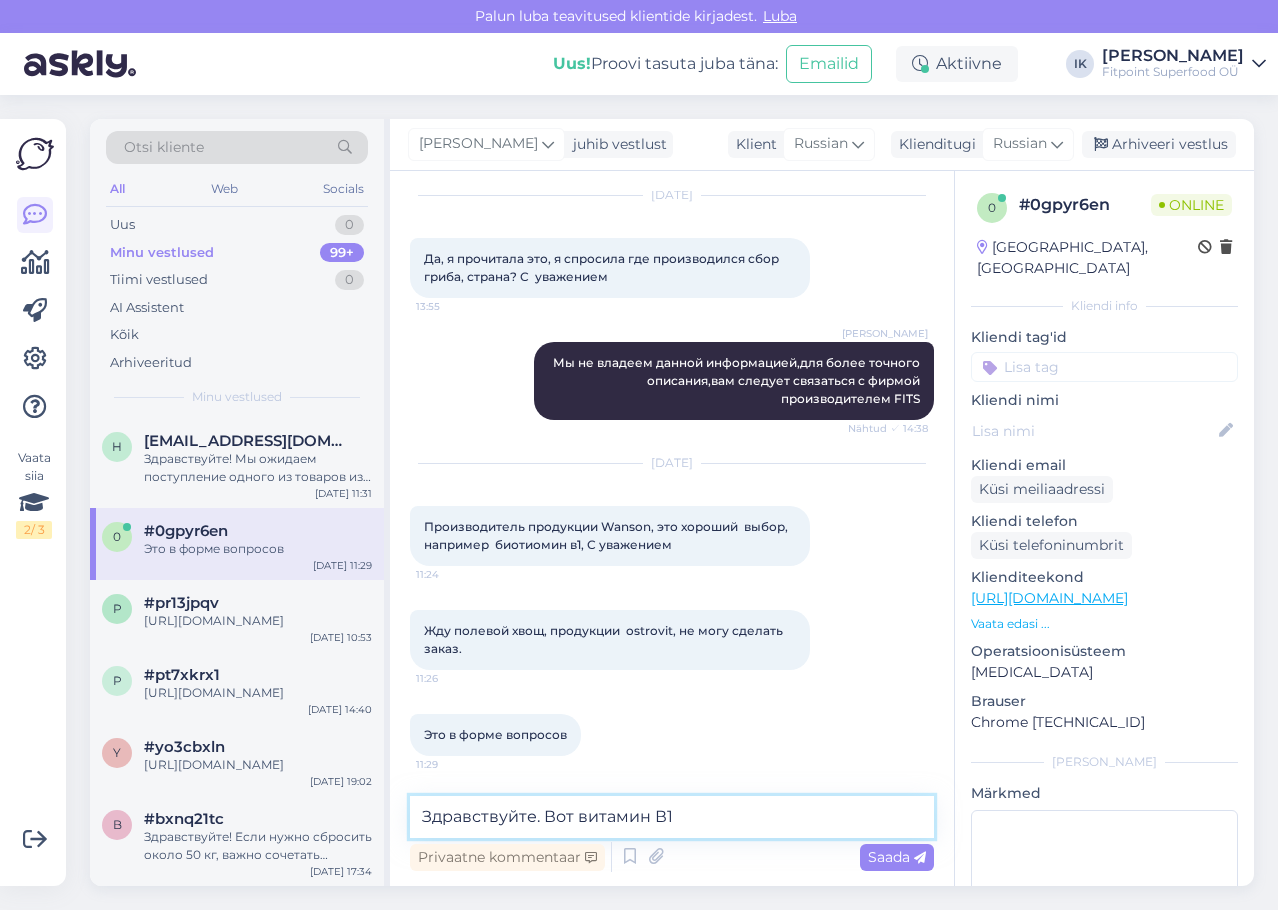 click on "Здравствуйте. Вот витамин В1" at bounding box center (672, 817) 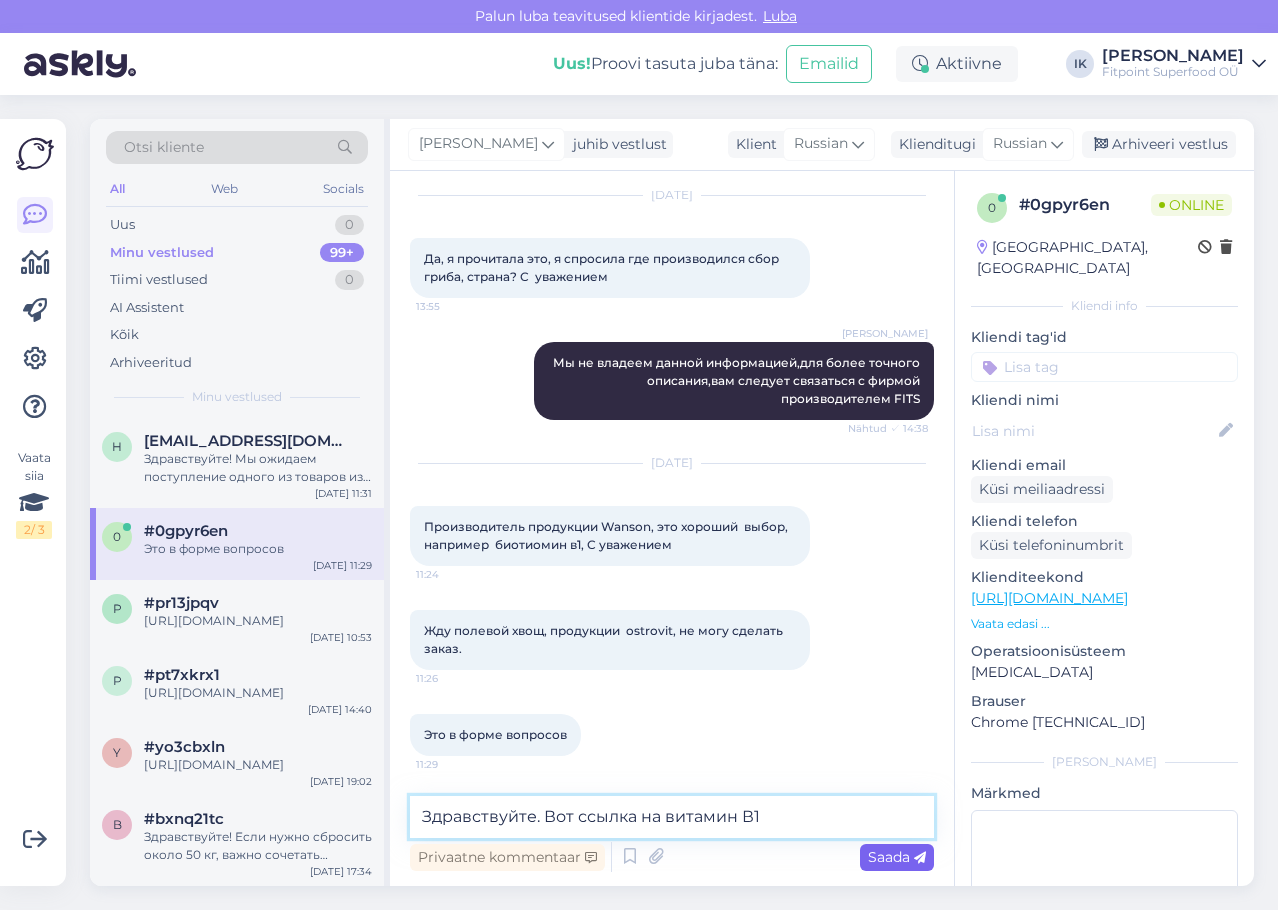 type on "Здравствуйте. Вот ссылка на витамин В1" 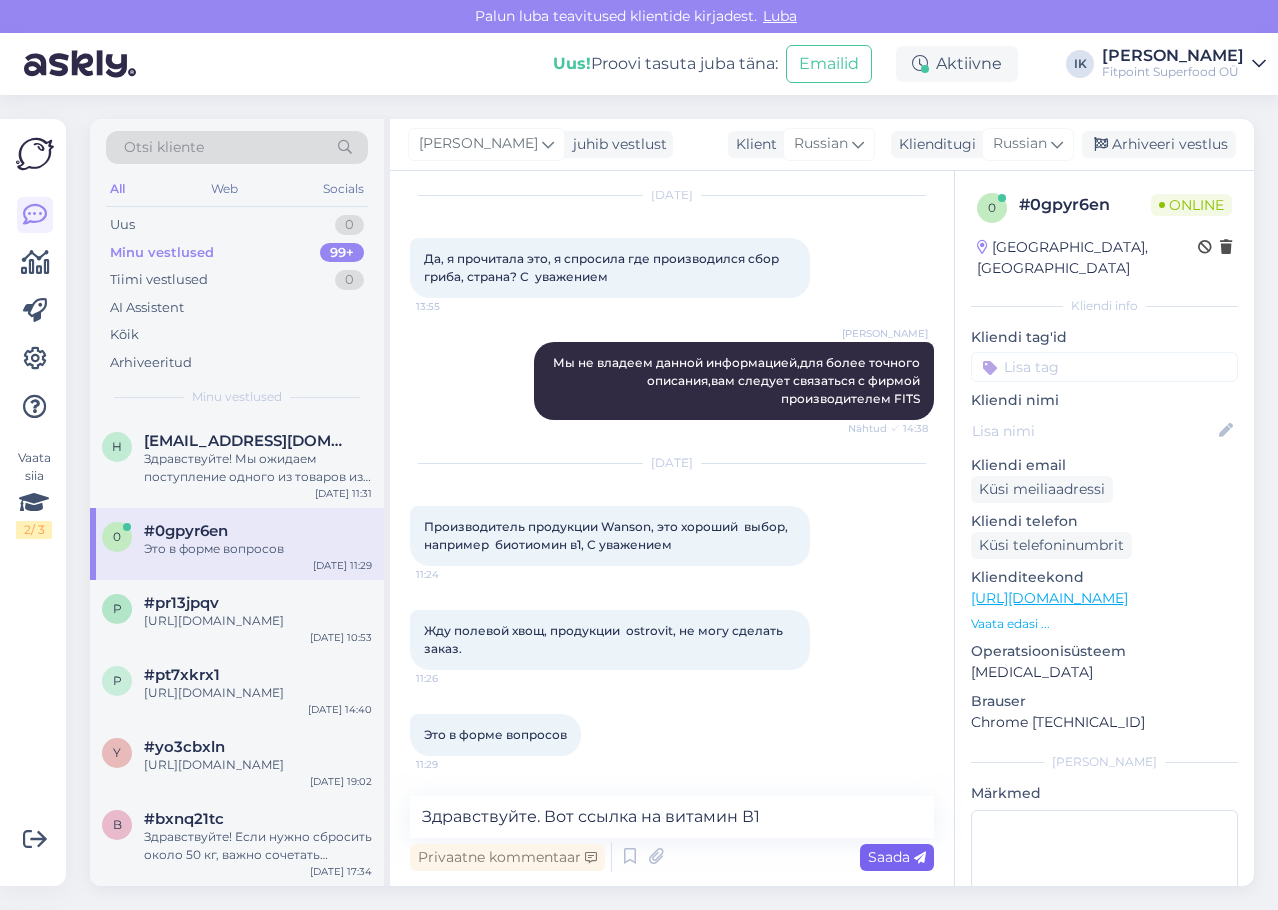 click at bounding box center [920, 858] 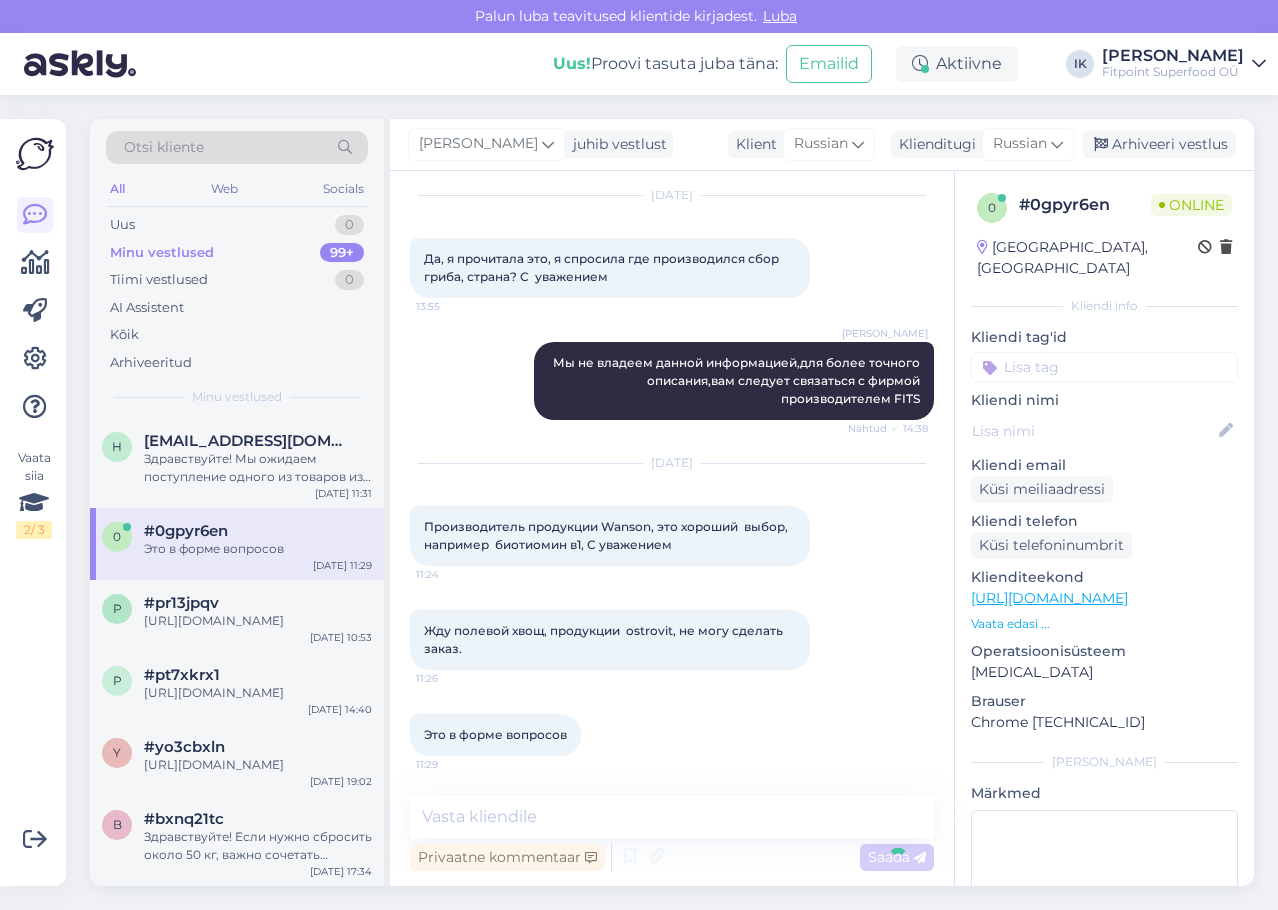 scroll, scrollTop: 5095, scrollLeft: 0, axis: vertical 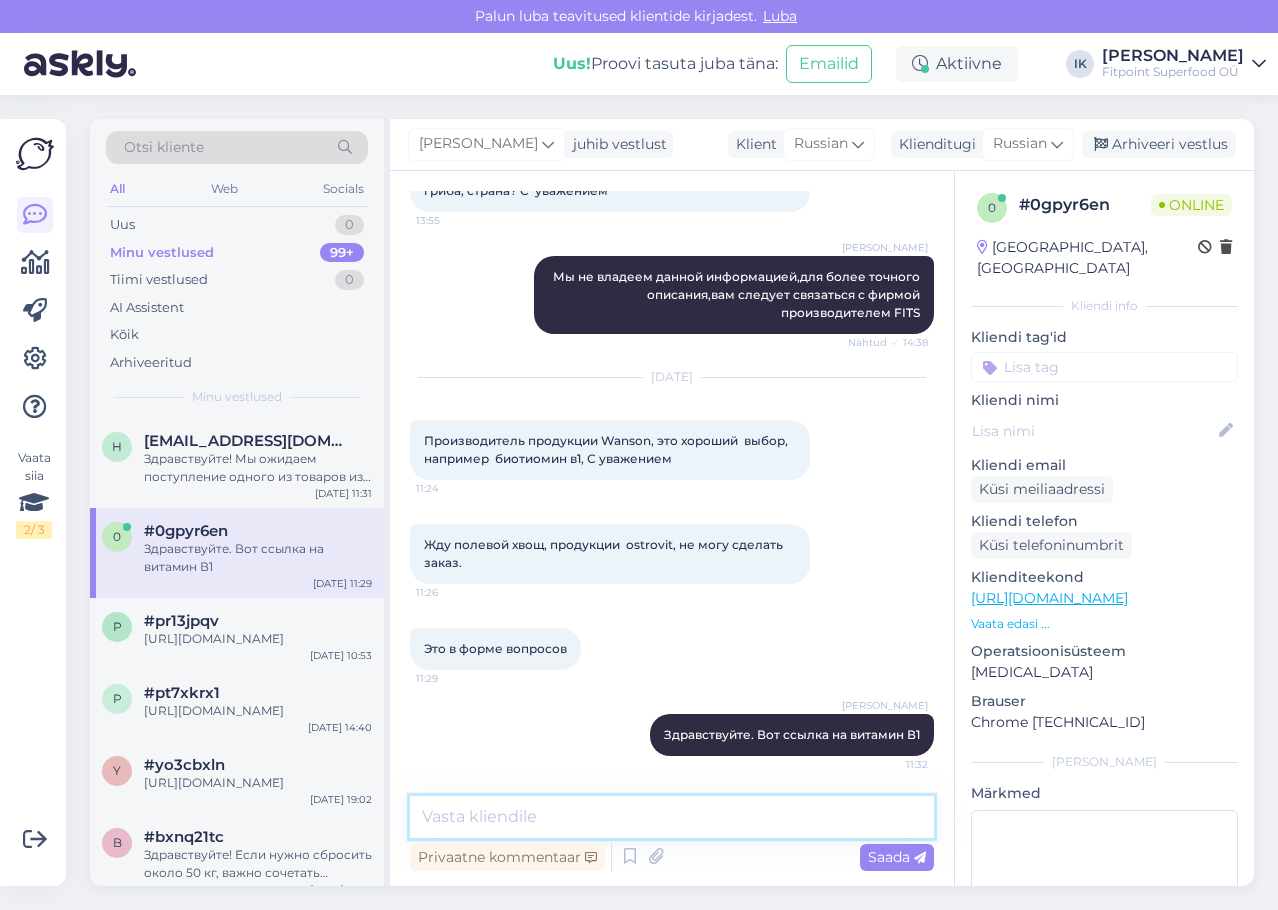 click at bounding box center (672, 817) 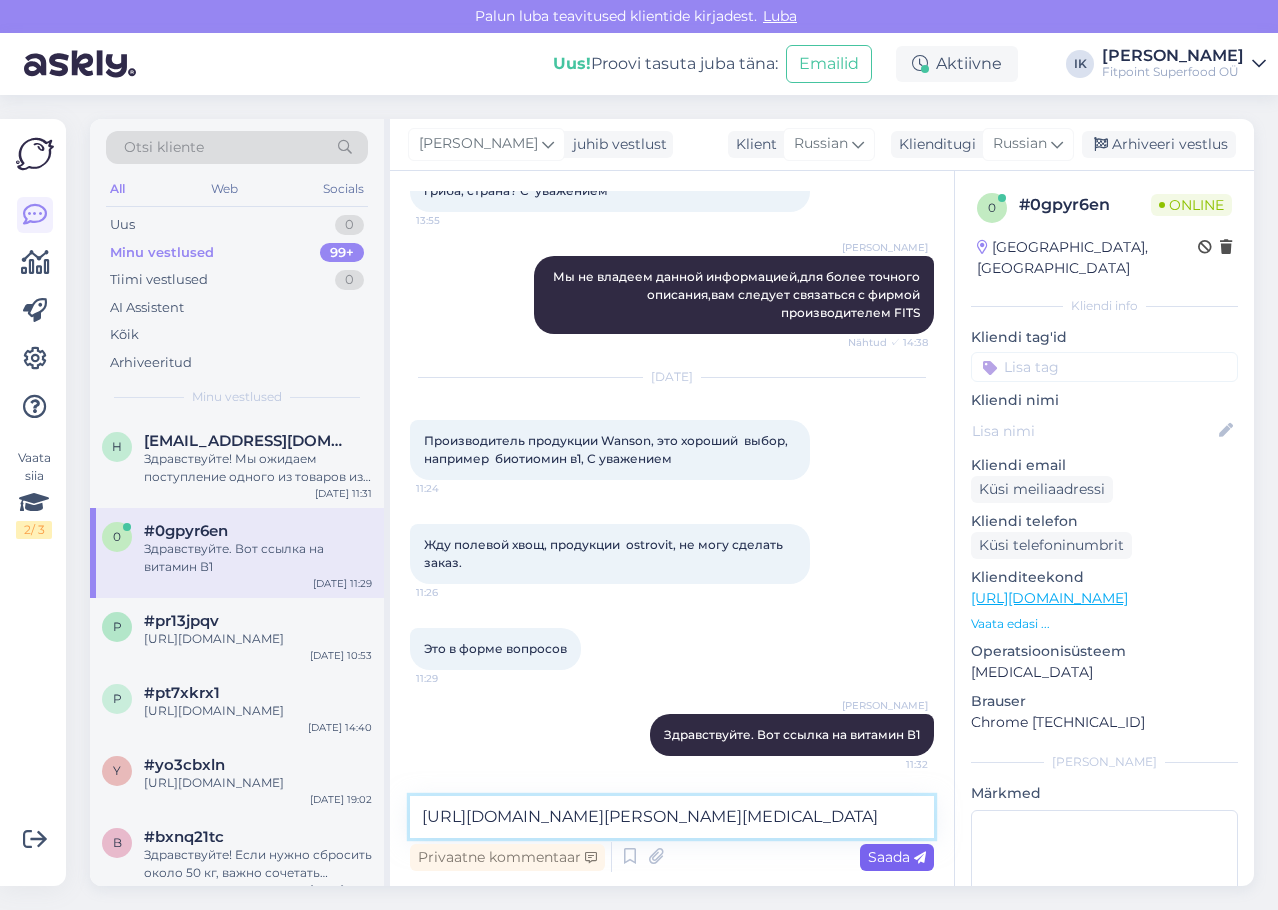type on "[URL][DOMAIN_NAME][PERSON_NAME][MEDICAL_DATA]" 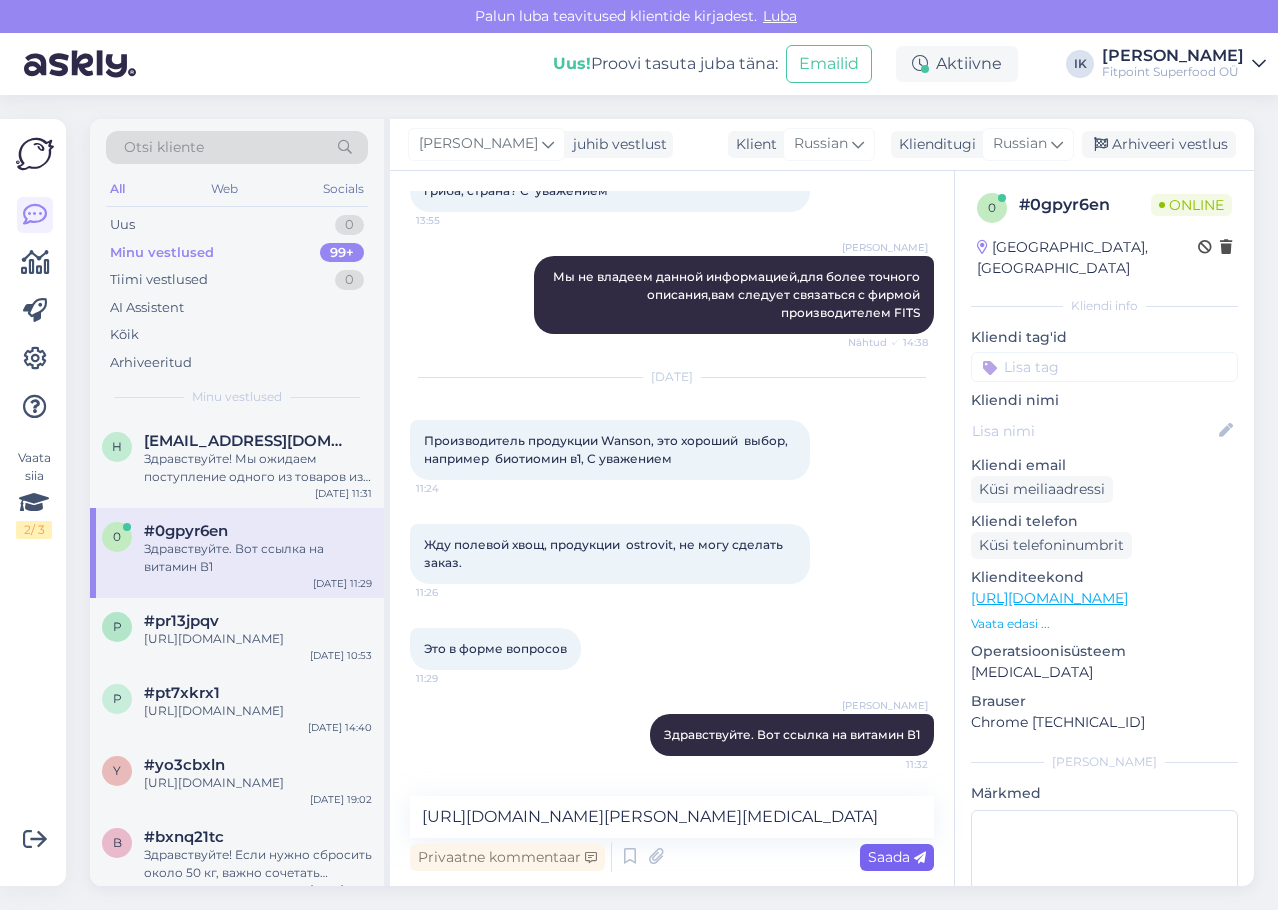 click at bounding box center (920, 858) 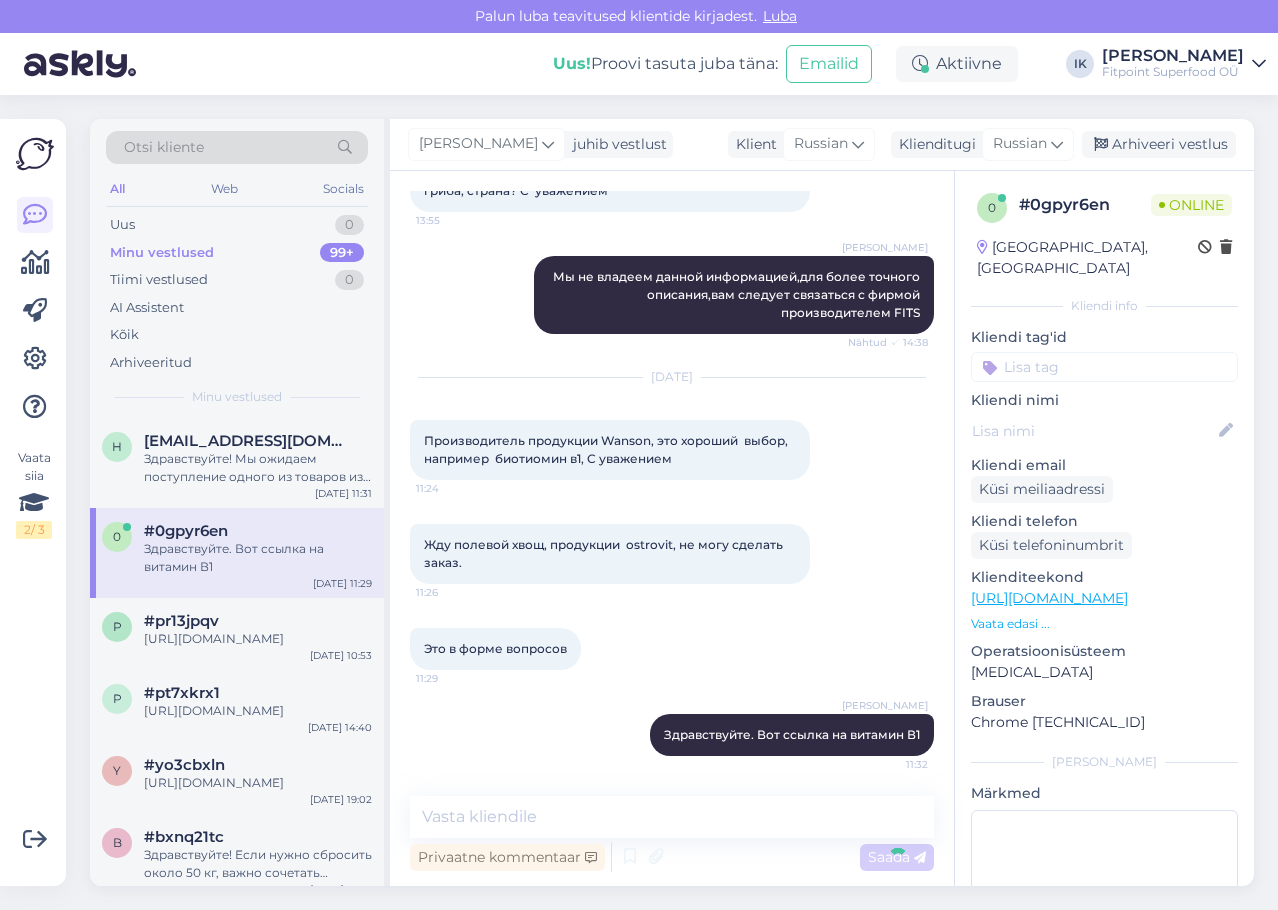 scroll, scrollTop: 5199, scrollLeft: 0, axis: vertical 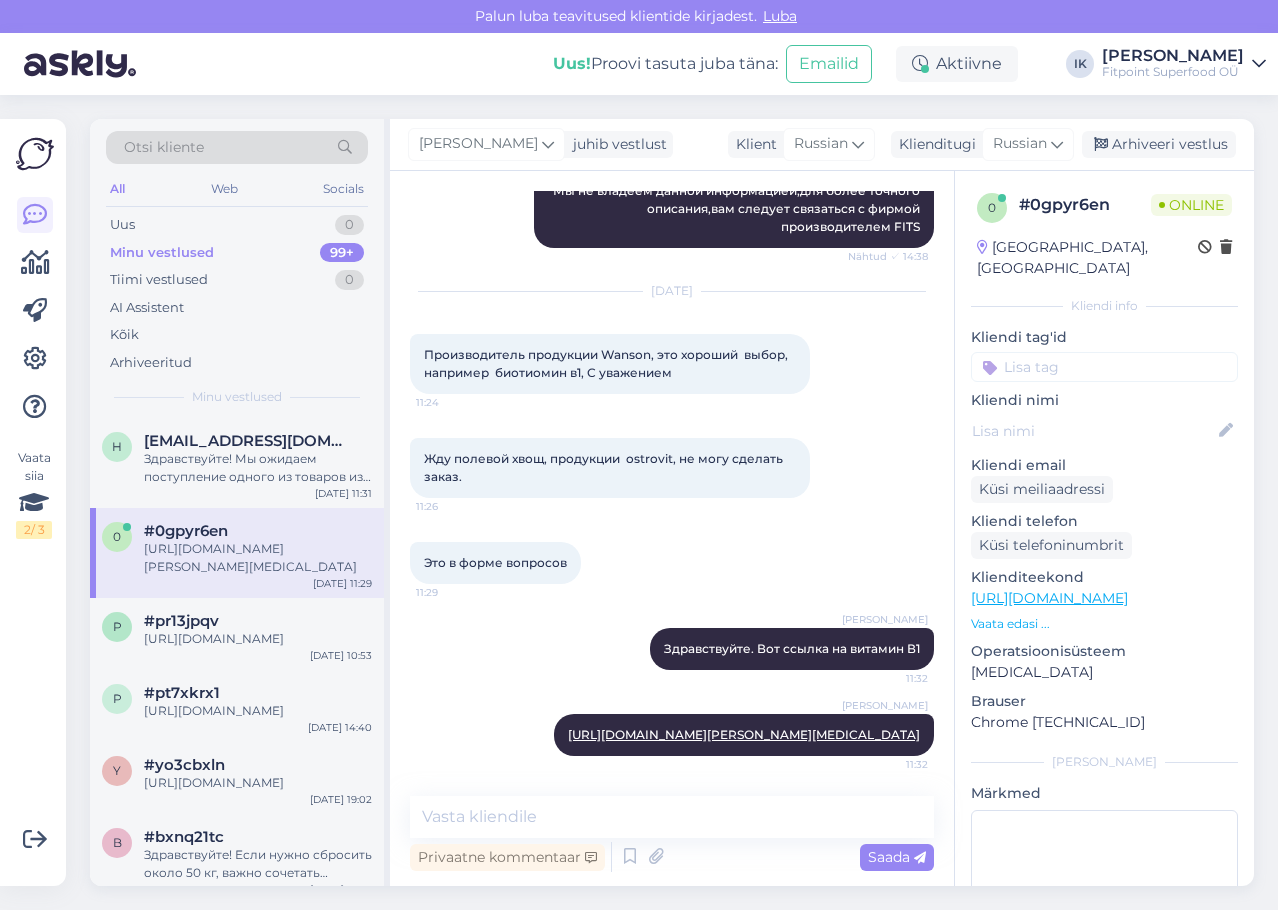 click on "Жду полевой хвощ, продукции  ostrovit, не могу сделать заказ." at bounding box center [605, 467] 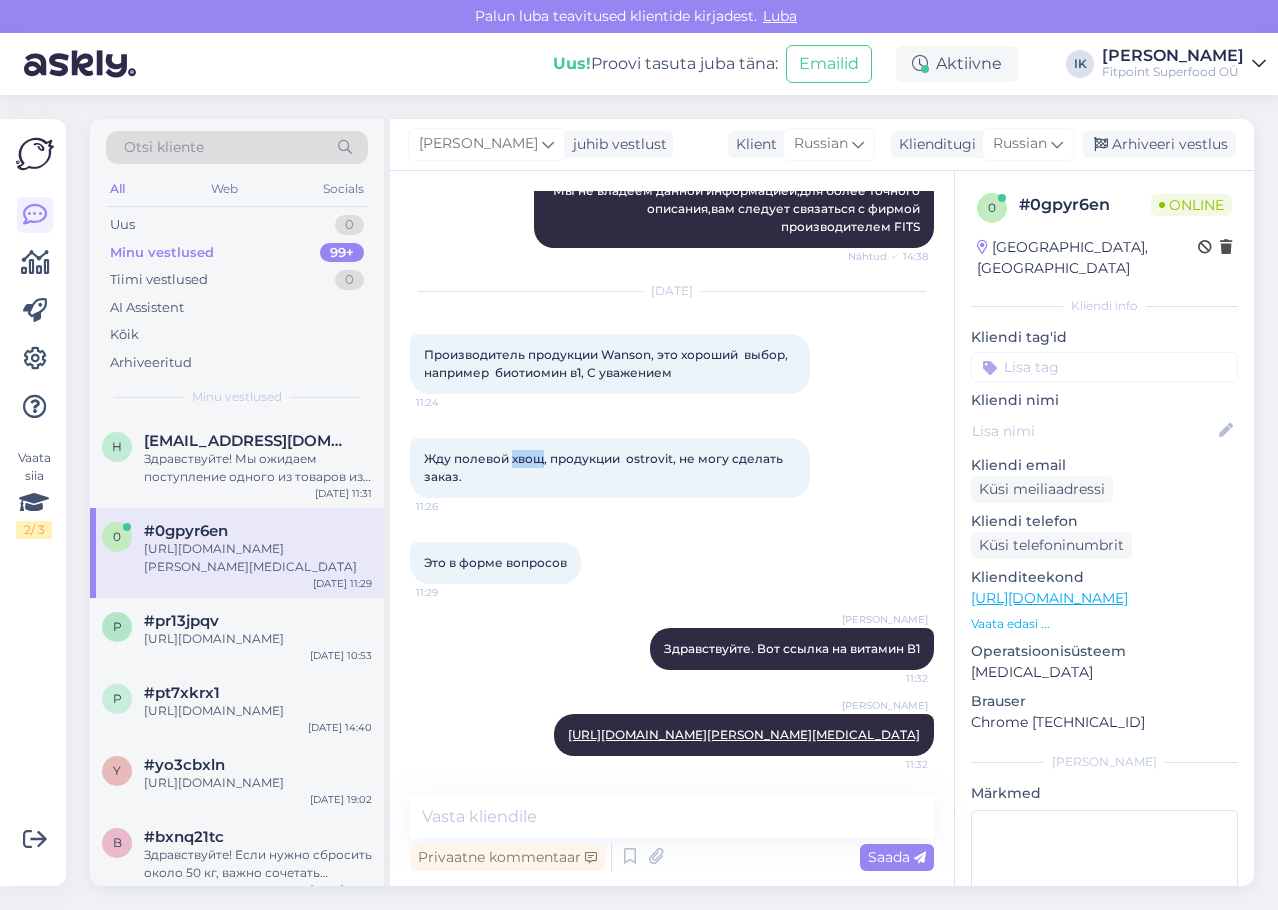 click on "Жду полевой хвощ, продукции  ostrovit, не могу сделать заказ." at bounding box center [605, 467] 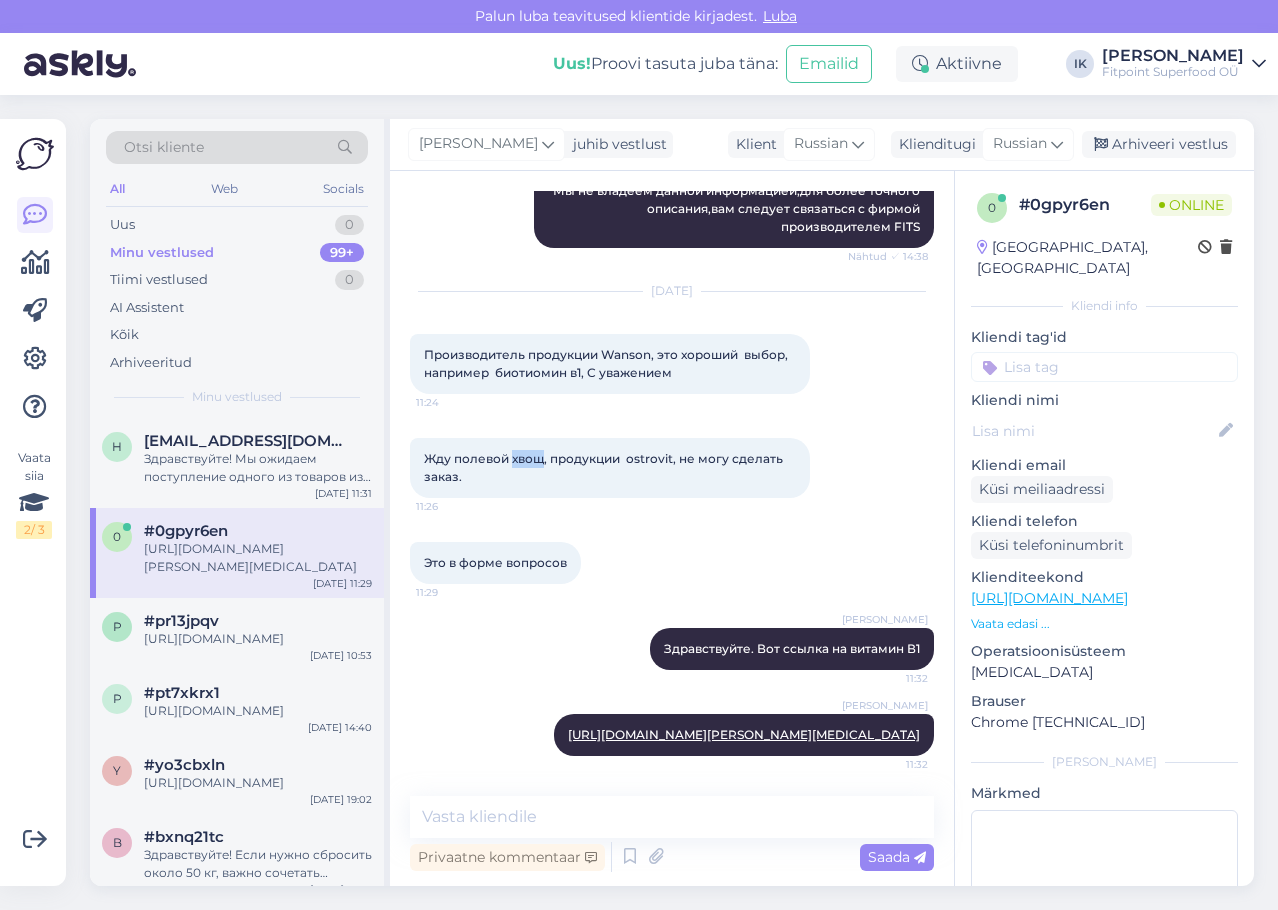 copy on "хвощ" 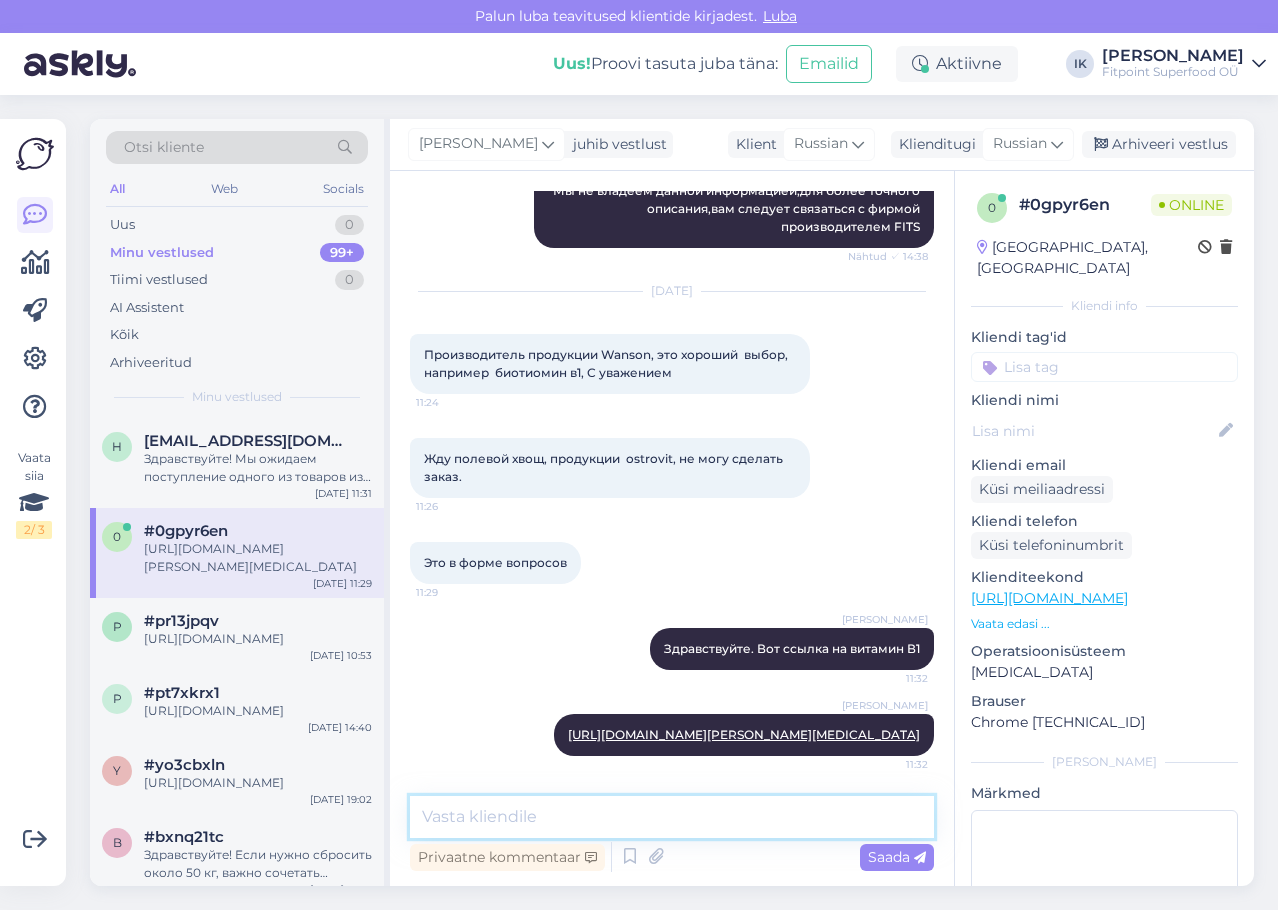 click at bounding box center [672, 817] 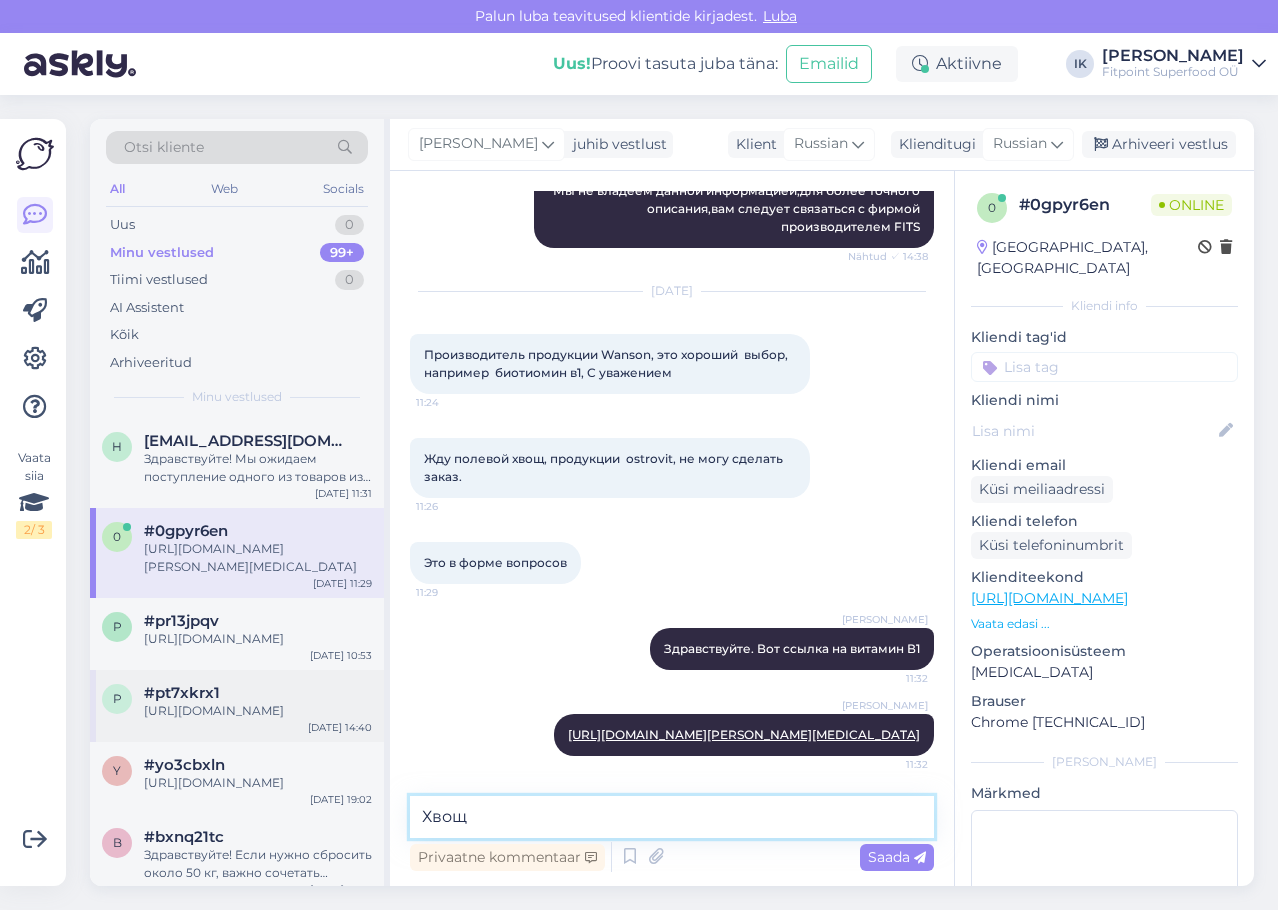 drag, startPoint x: 508, startPoint y: 813, endPoint x: 144, endPoint y: 754, distance: 368.75058 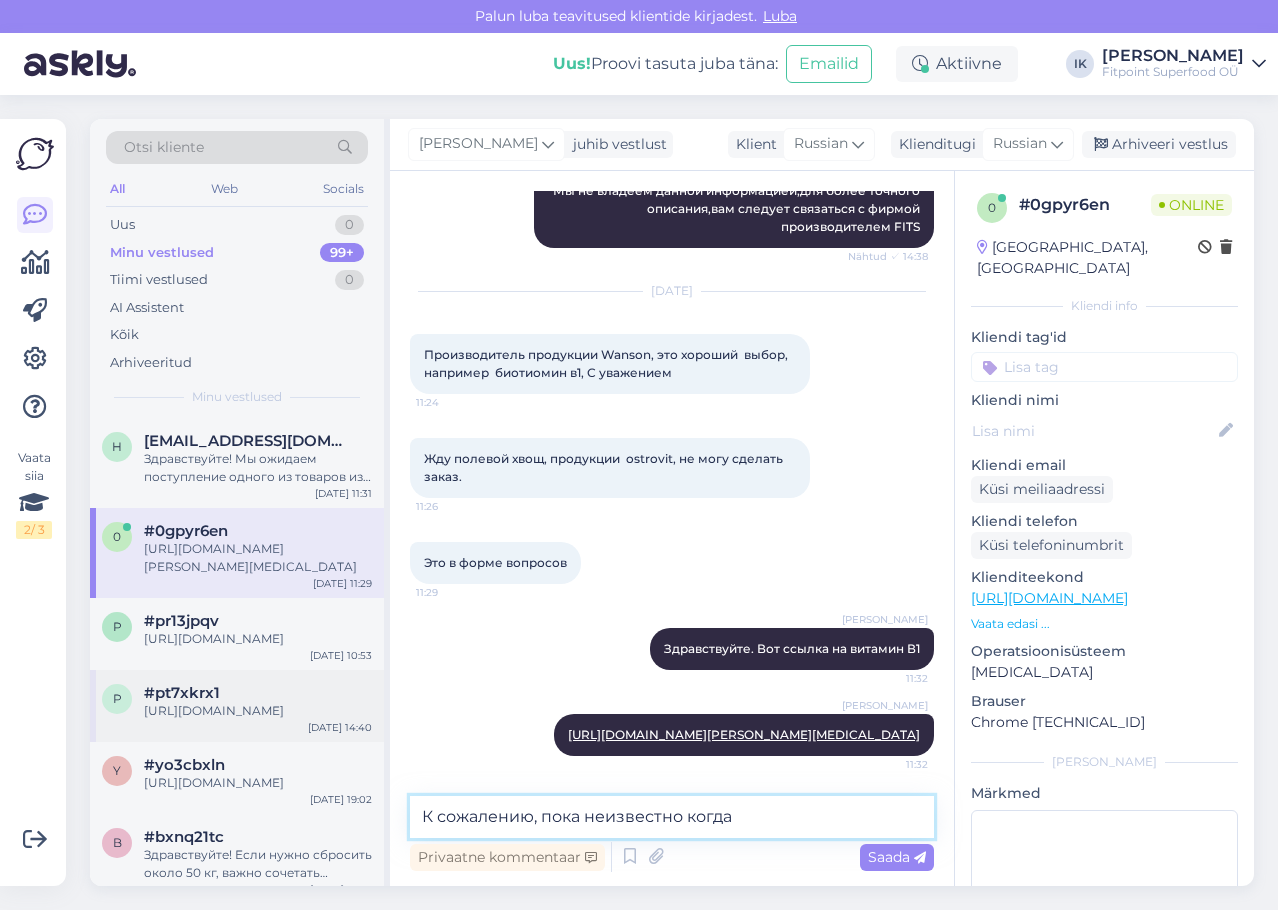 paste on "Ostrovit Хвощь VEGE 90 капсул" 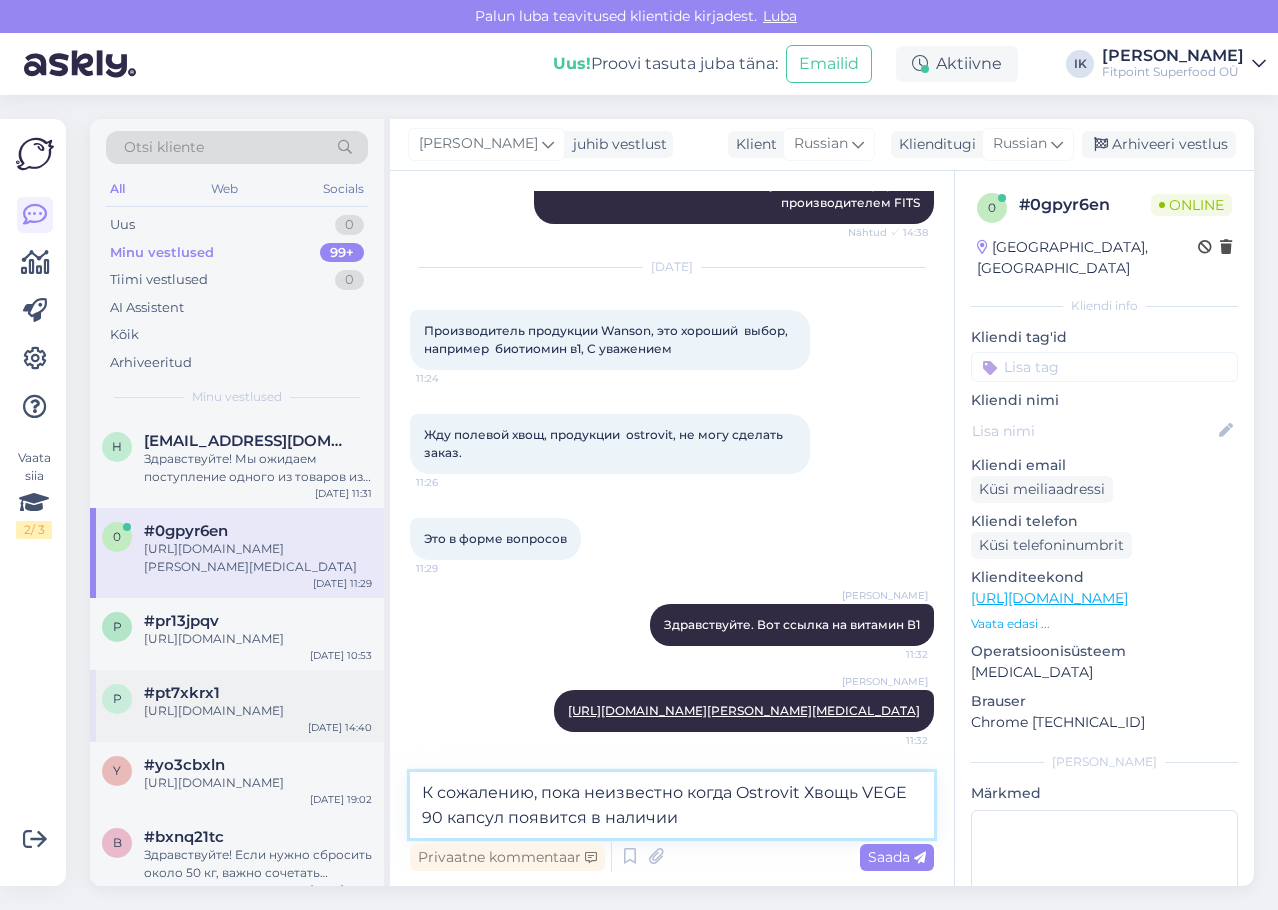 type on "К сожалению, пока неизвестно когда Ostrovit Хвощь VEGE 90 капсул появится в наличии." 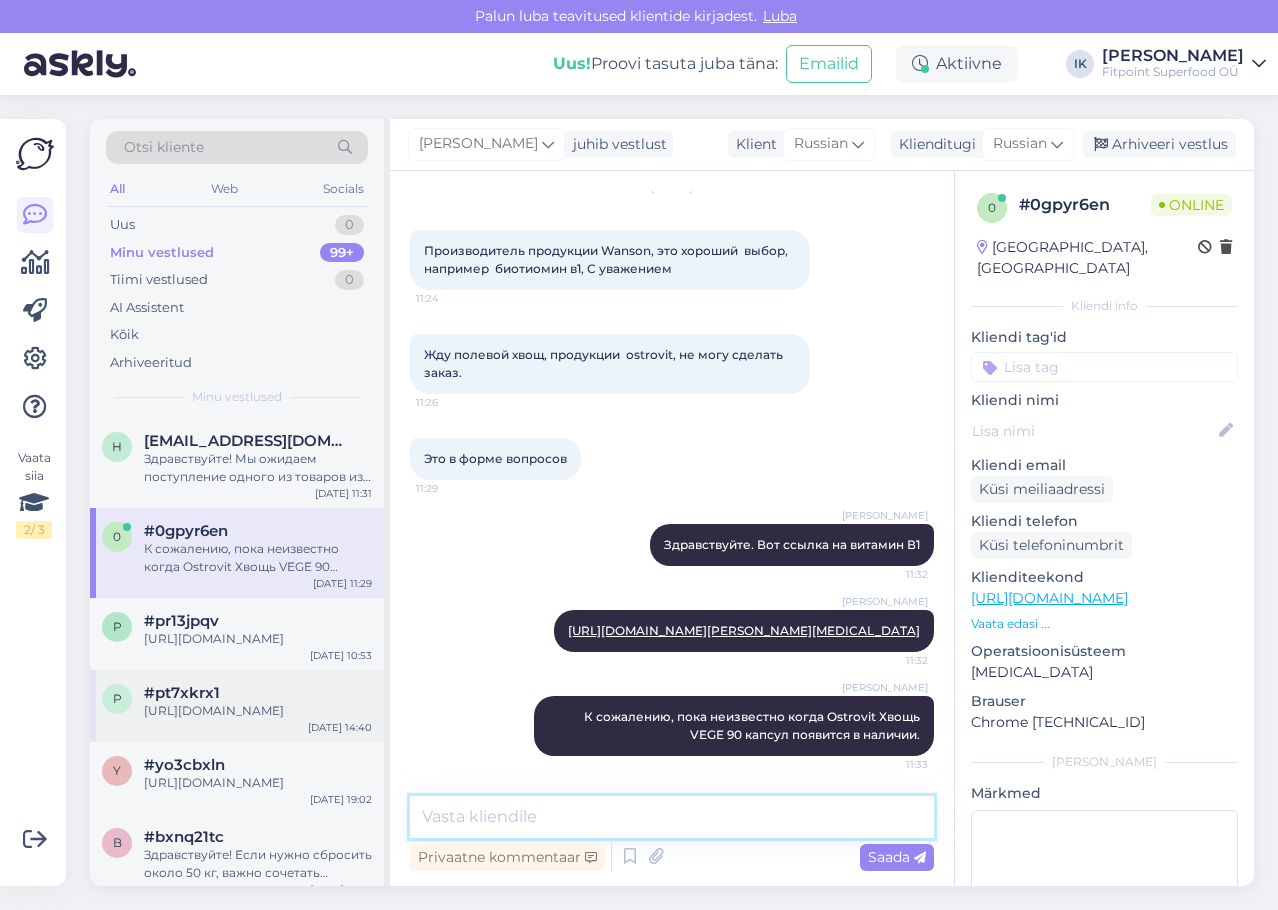 scroll, scrollTop: 5303, scrollLeft: 0, axis: vertical 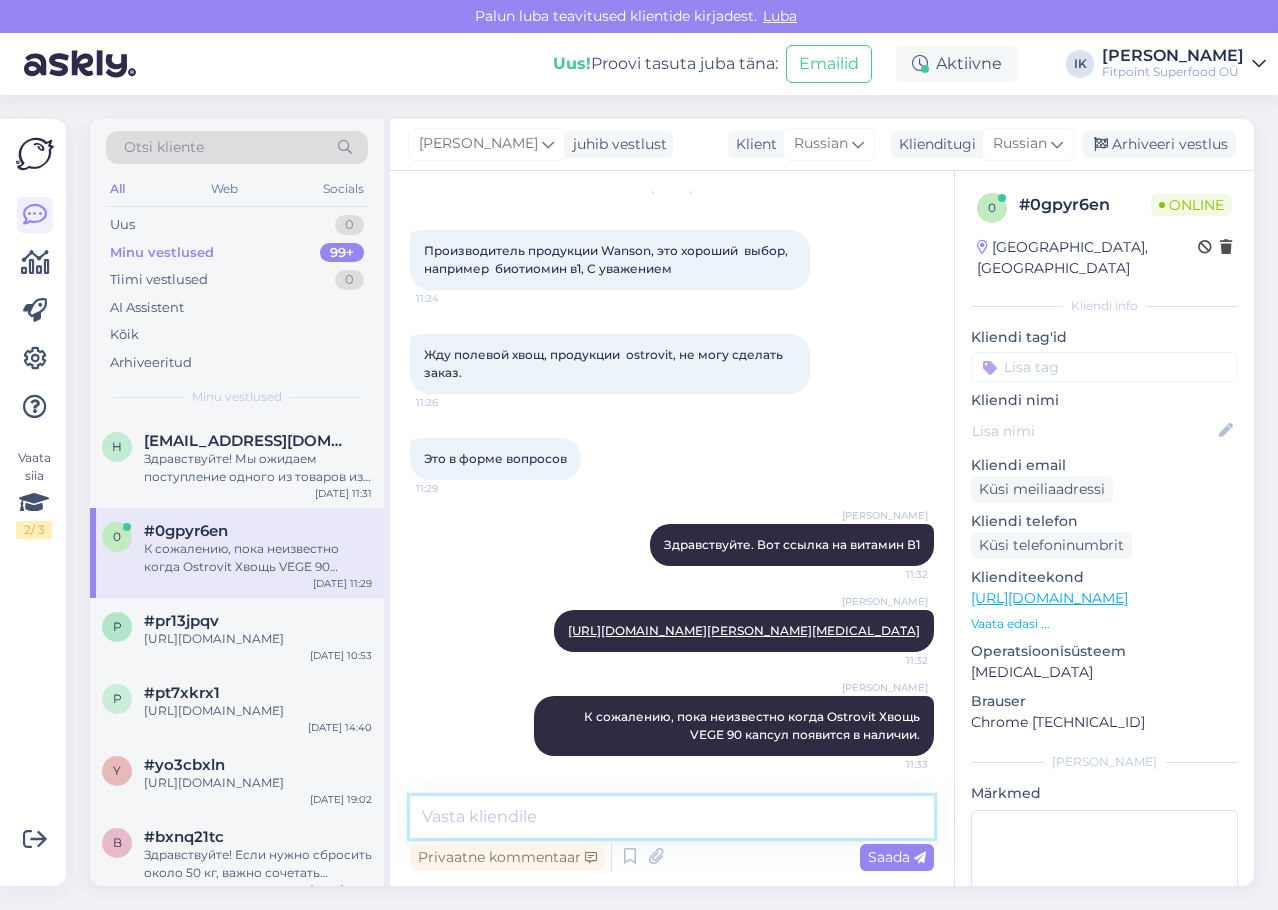 type 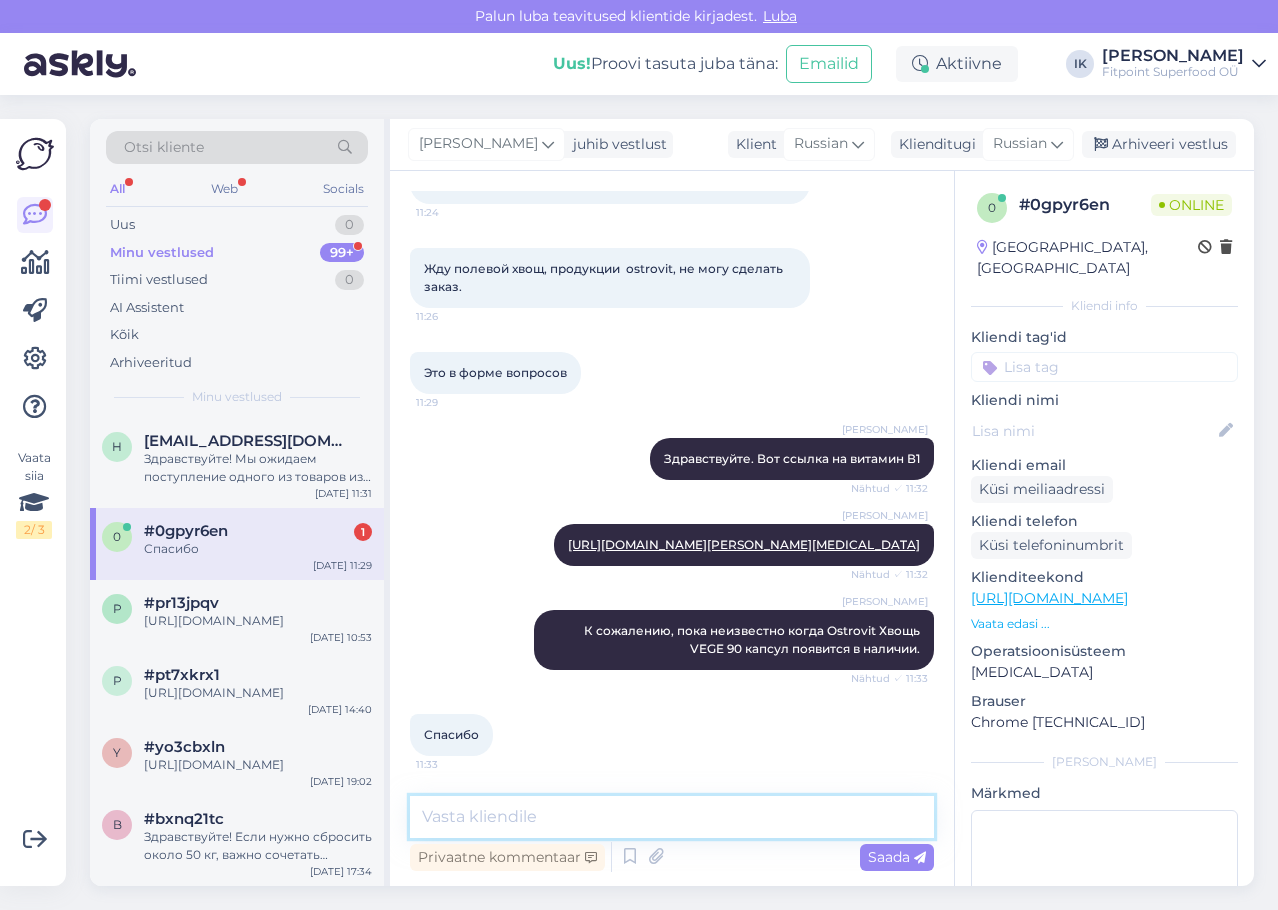 scroll, scrollTop: 5389, scrollLeft: 0, axis: vertical 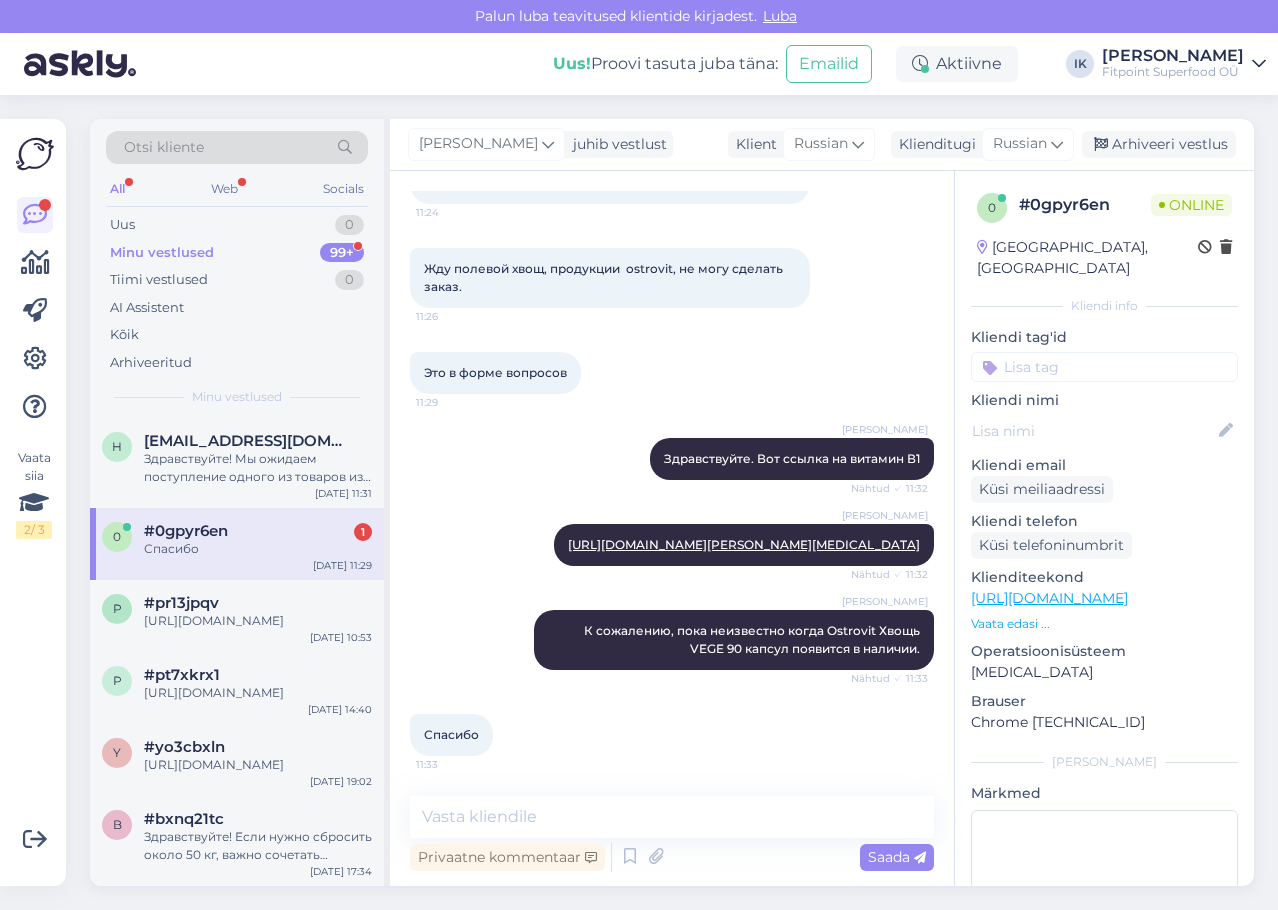 click on "Спасибо  11:33" at bounding box center (672, 735) 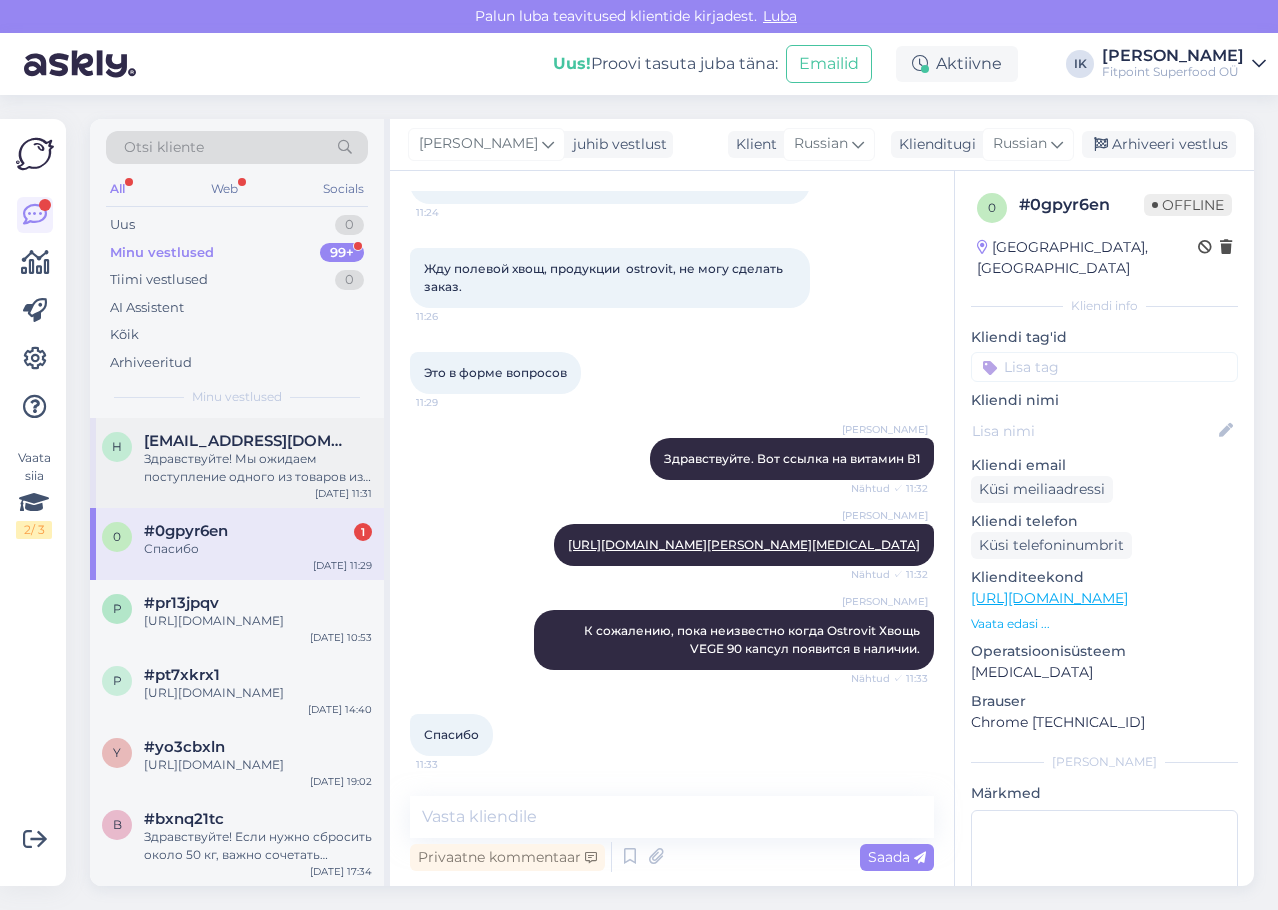 click on "Здравствуйте!
Мы ожидаем поступление одного из товаров из другого магазина, поэтому доставка может занять немного больше времени, чем обычно. Приносим свои извинения а неудобства.
Спасибо за ваше терпение!" at bounding box center (258, 468) 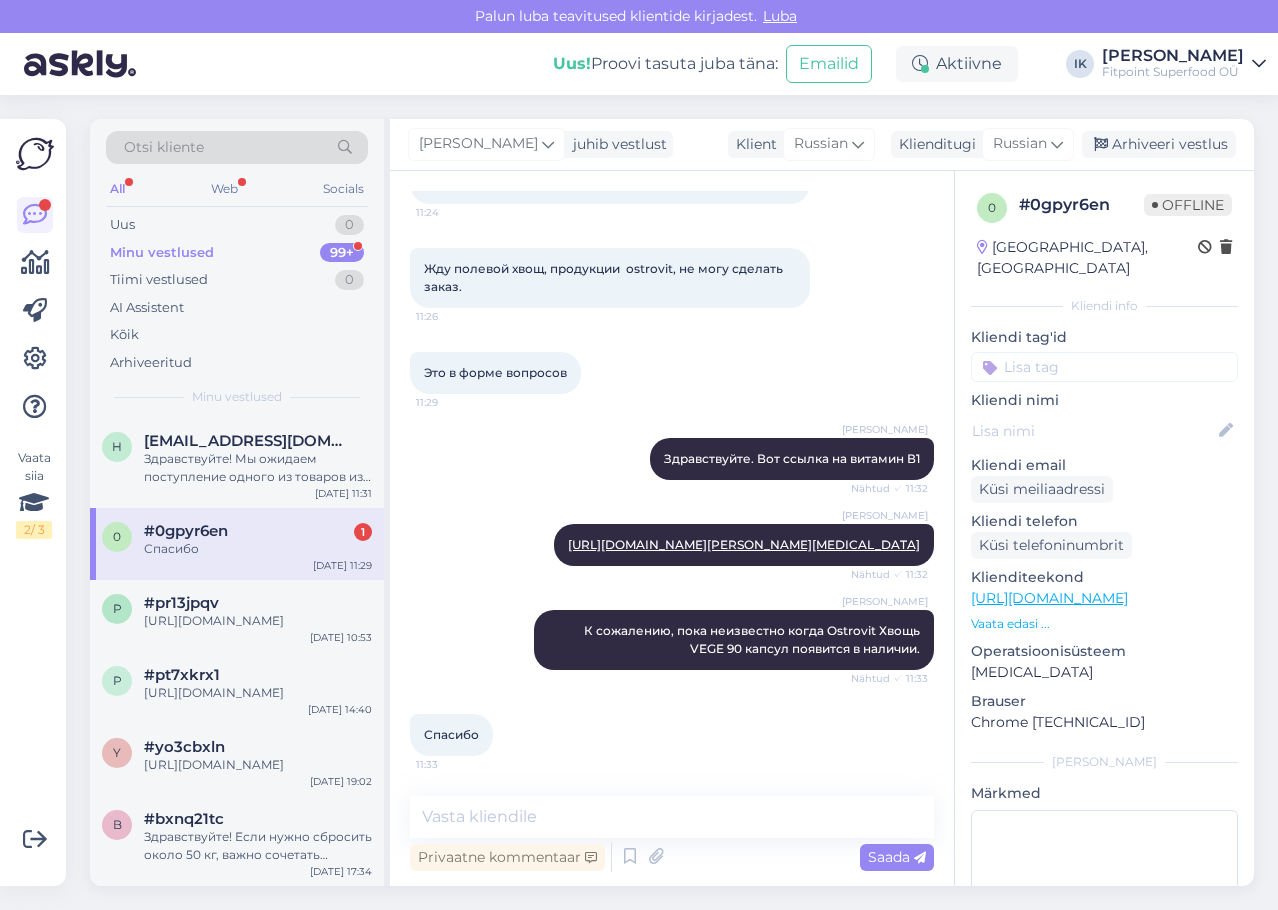 scroll, scrollTop: 0, scrollLeft: 0, axis: both 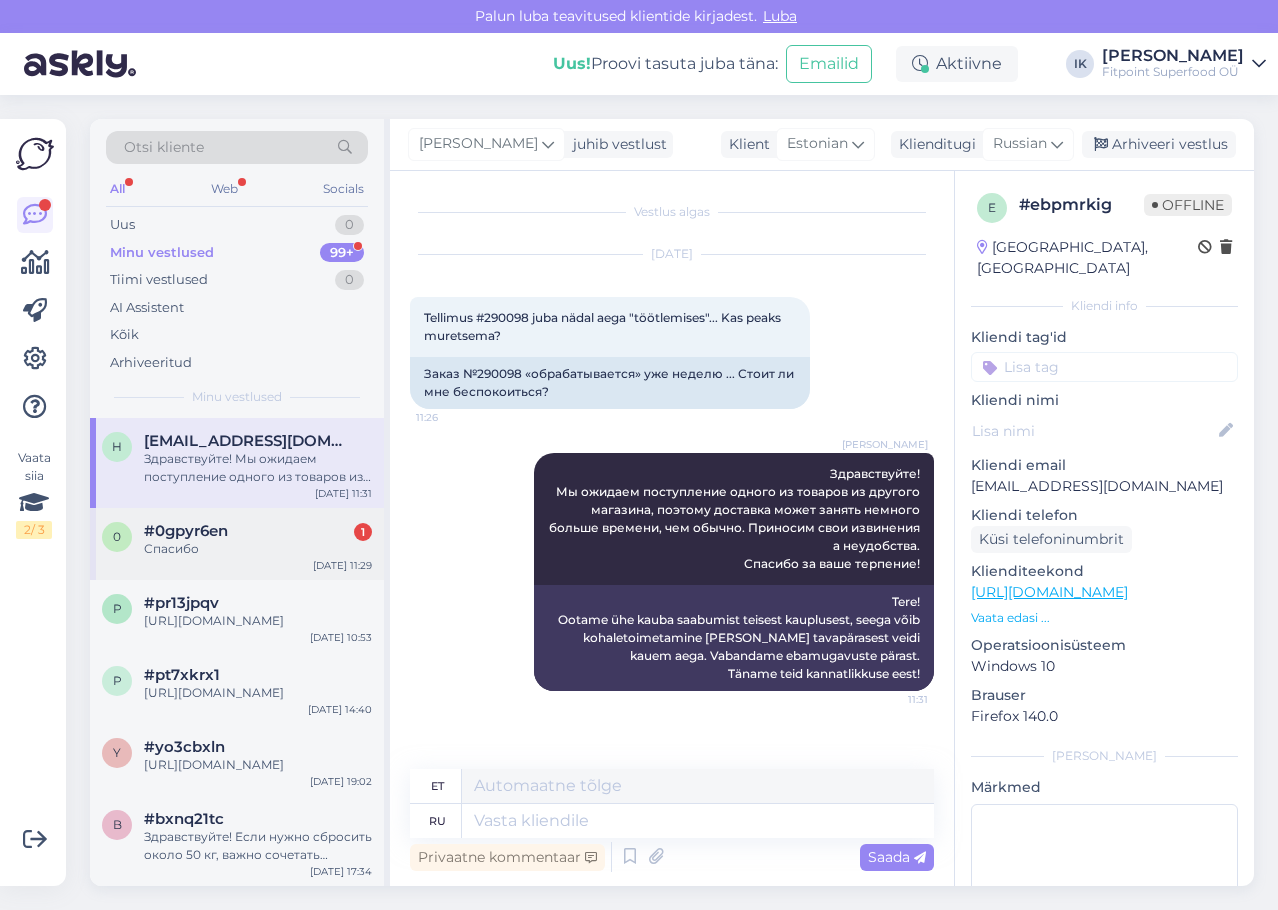 click on "Спасибо" at bounding box center [258, 549] 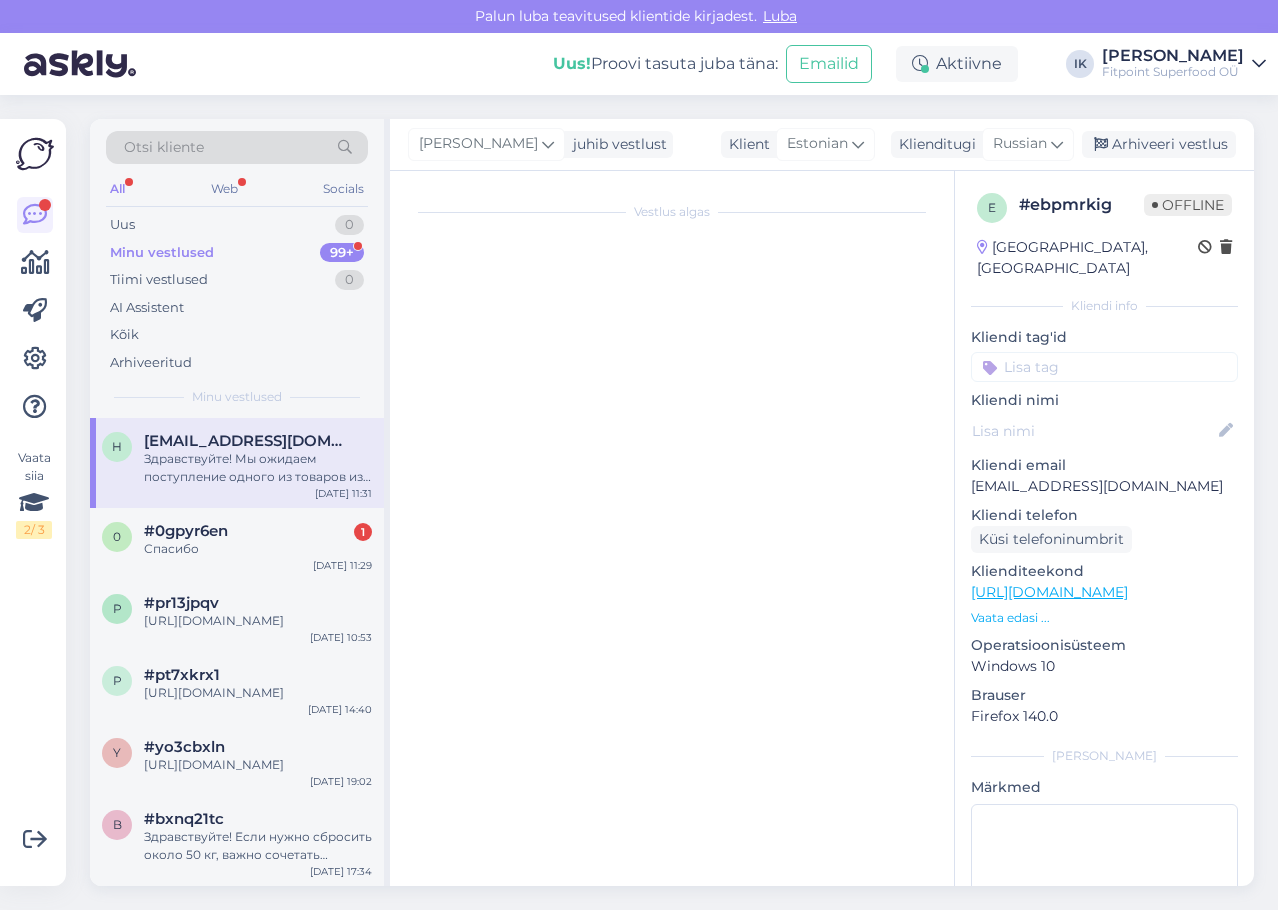 scroll, scrollTop: 5389, scrollLeft: 0, axis: vertical 